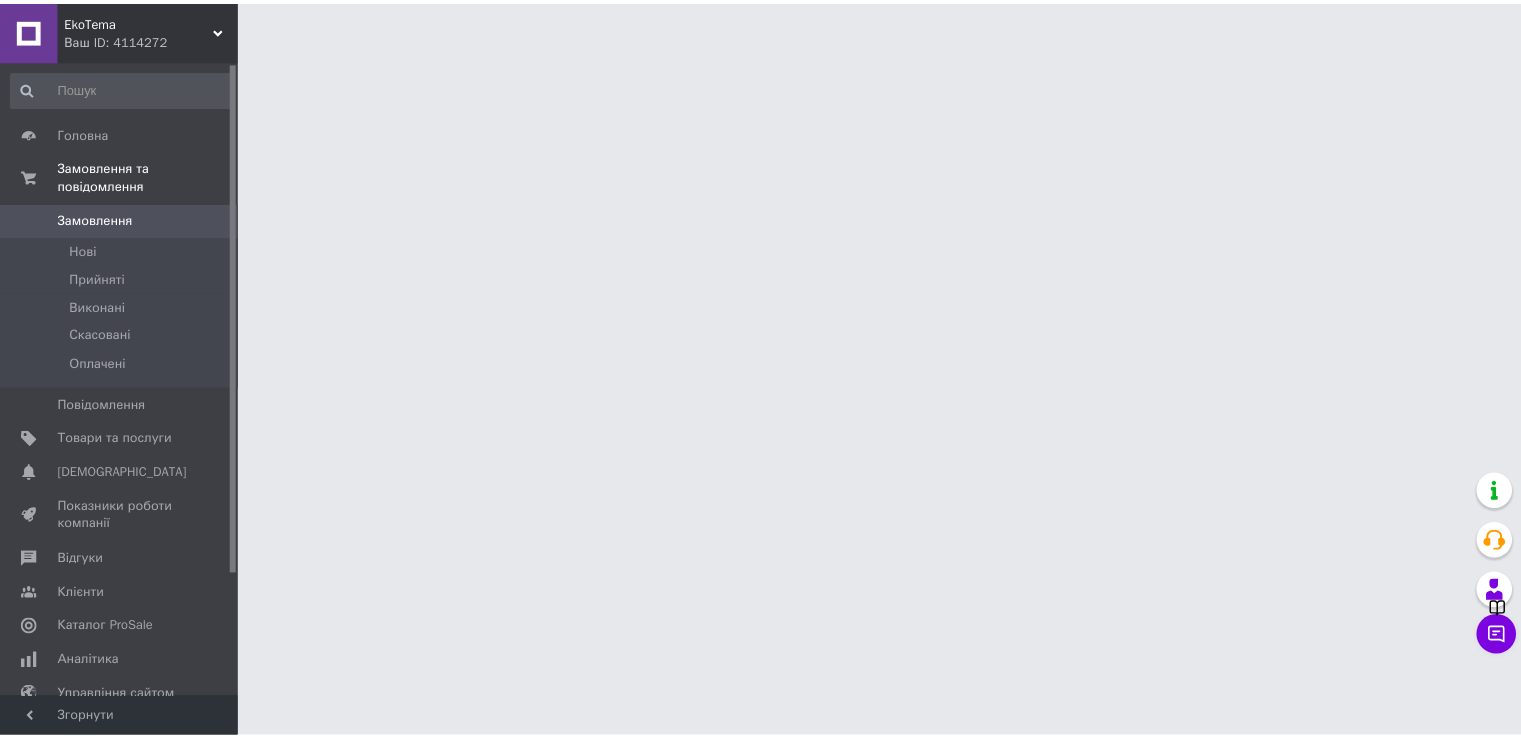 scroll, scrollTop: 0, scrollLeft: 0, axis: both 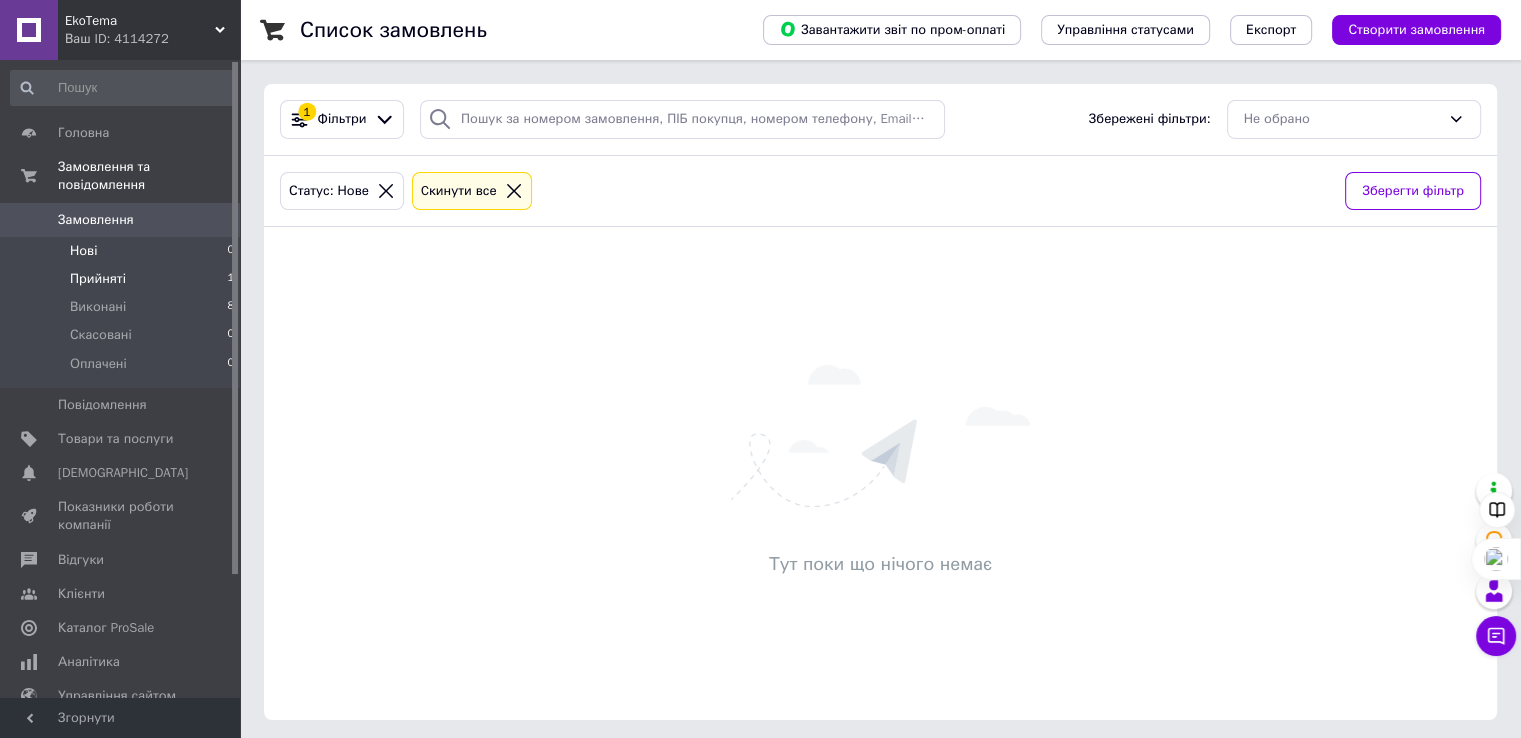 click on "Прийняті" at bounding box center [98, 279] 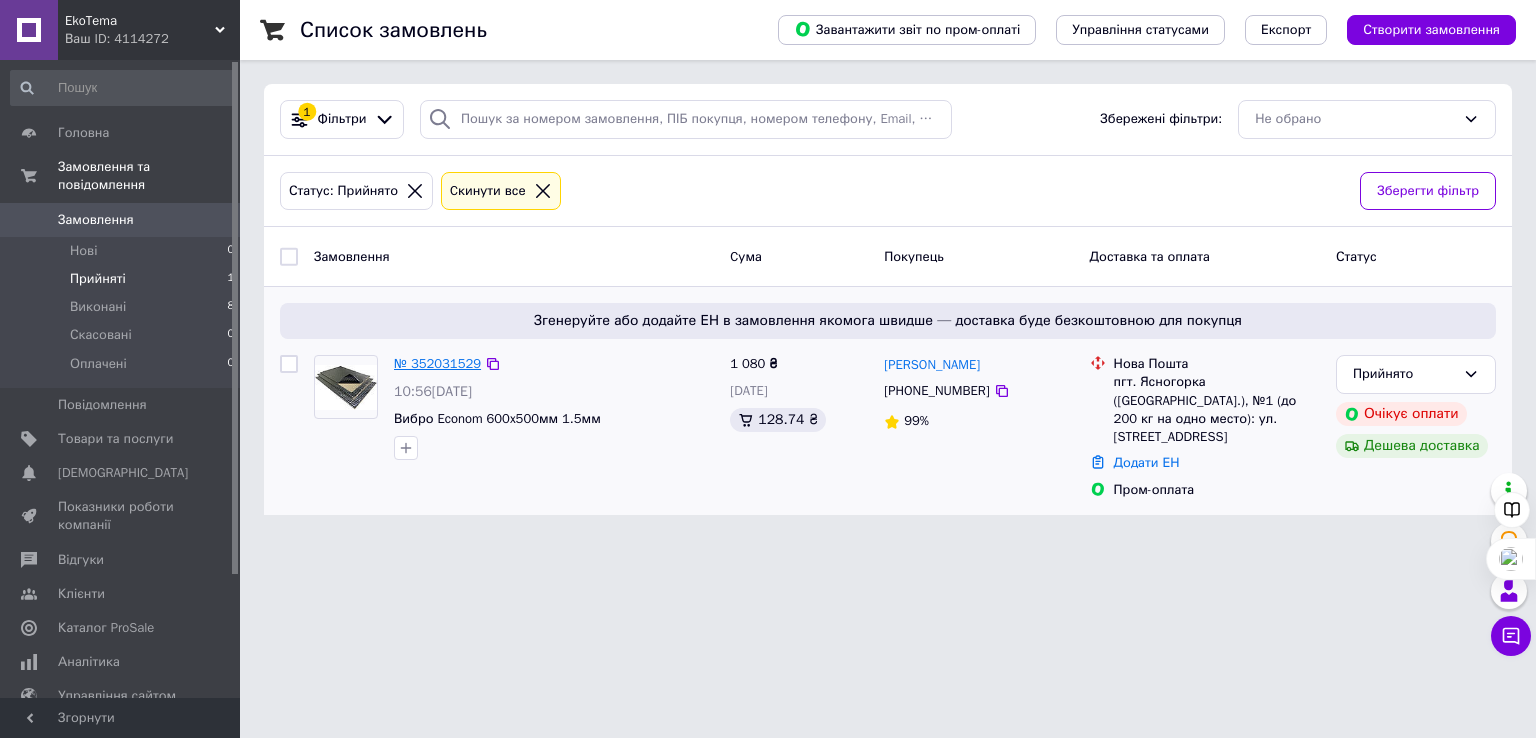 click on "№ 352031529" at bounding box center (437, 363) 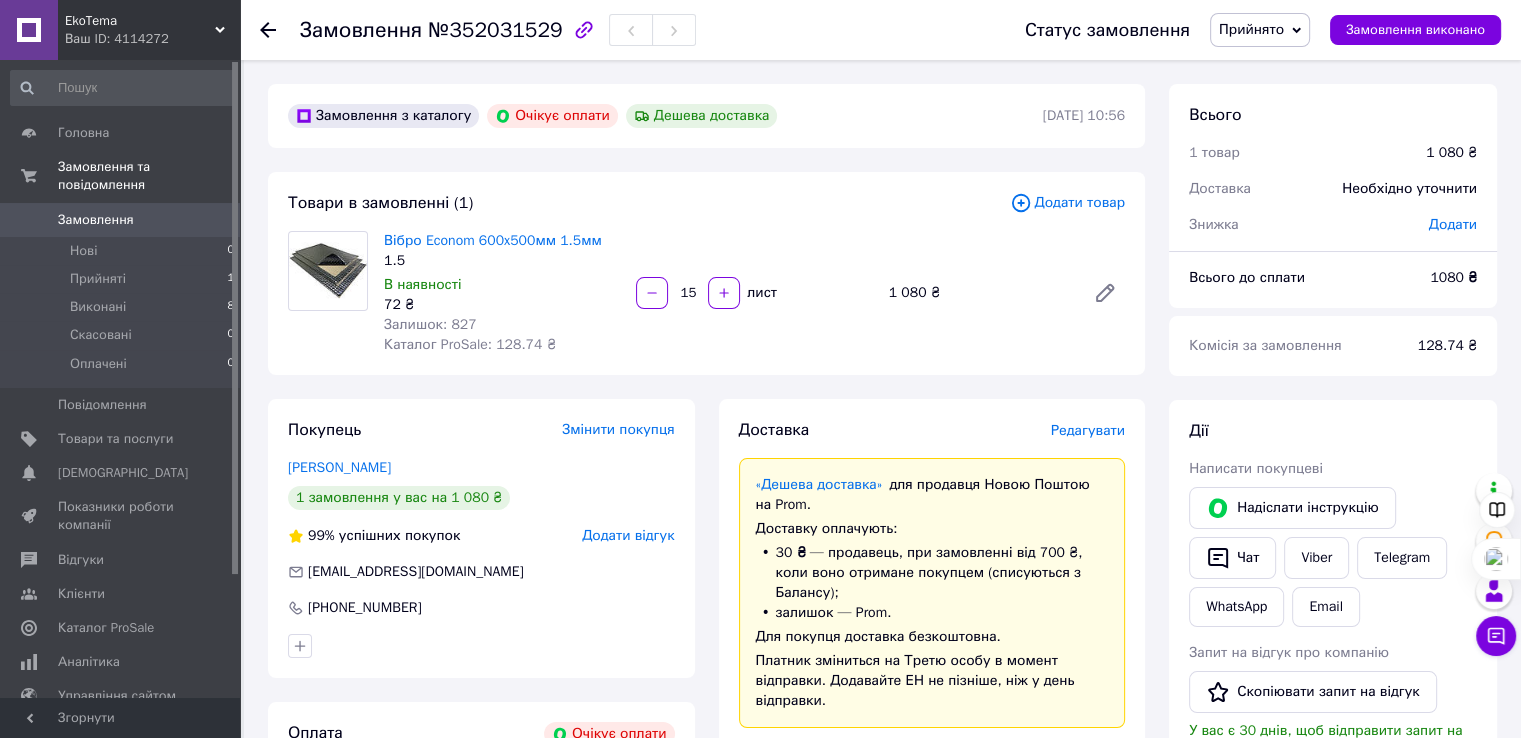 click on "№352031529" at bounding box center [495, 30] 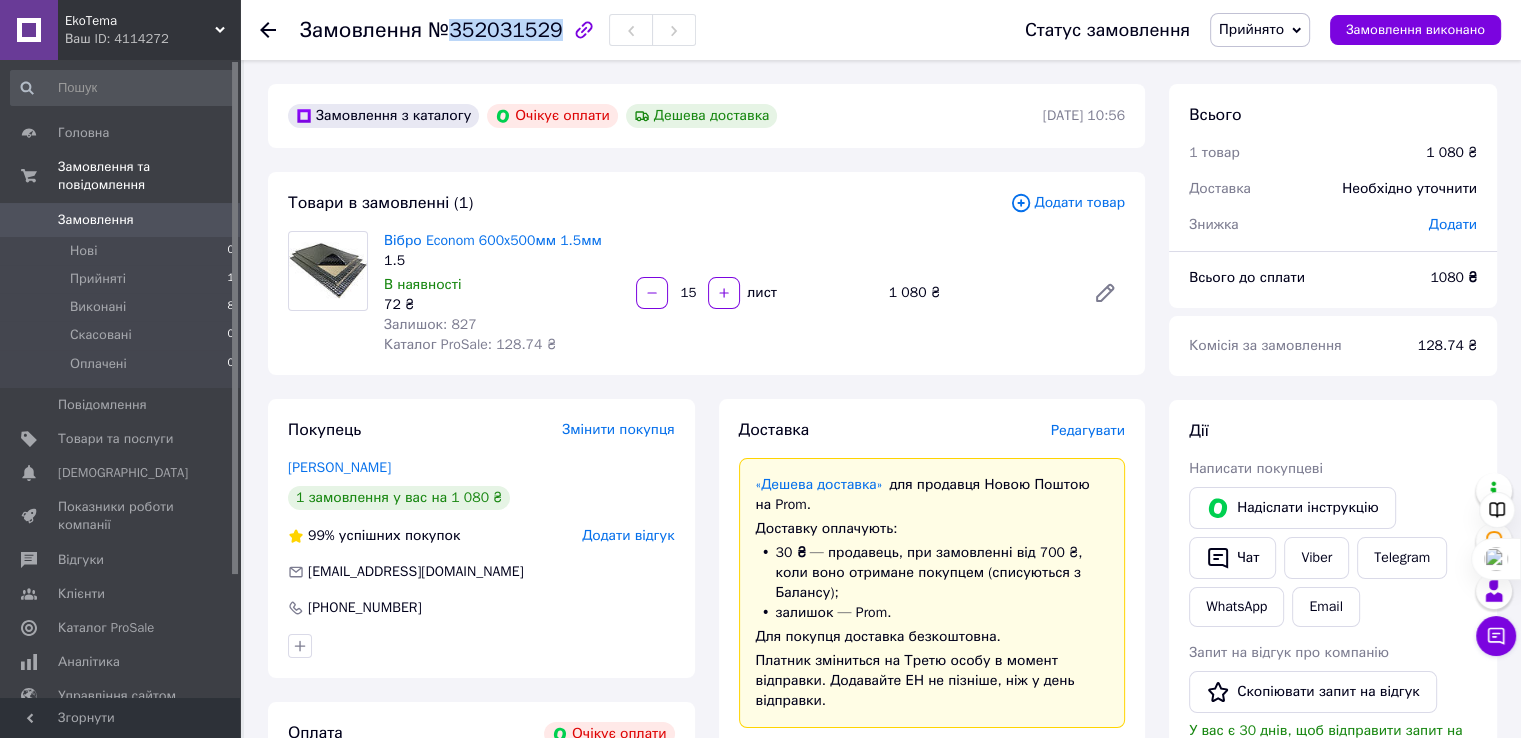 click on "№352031529" at bounding box center [495, 30] 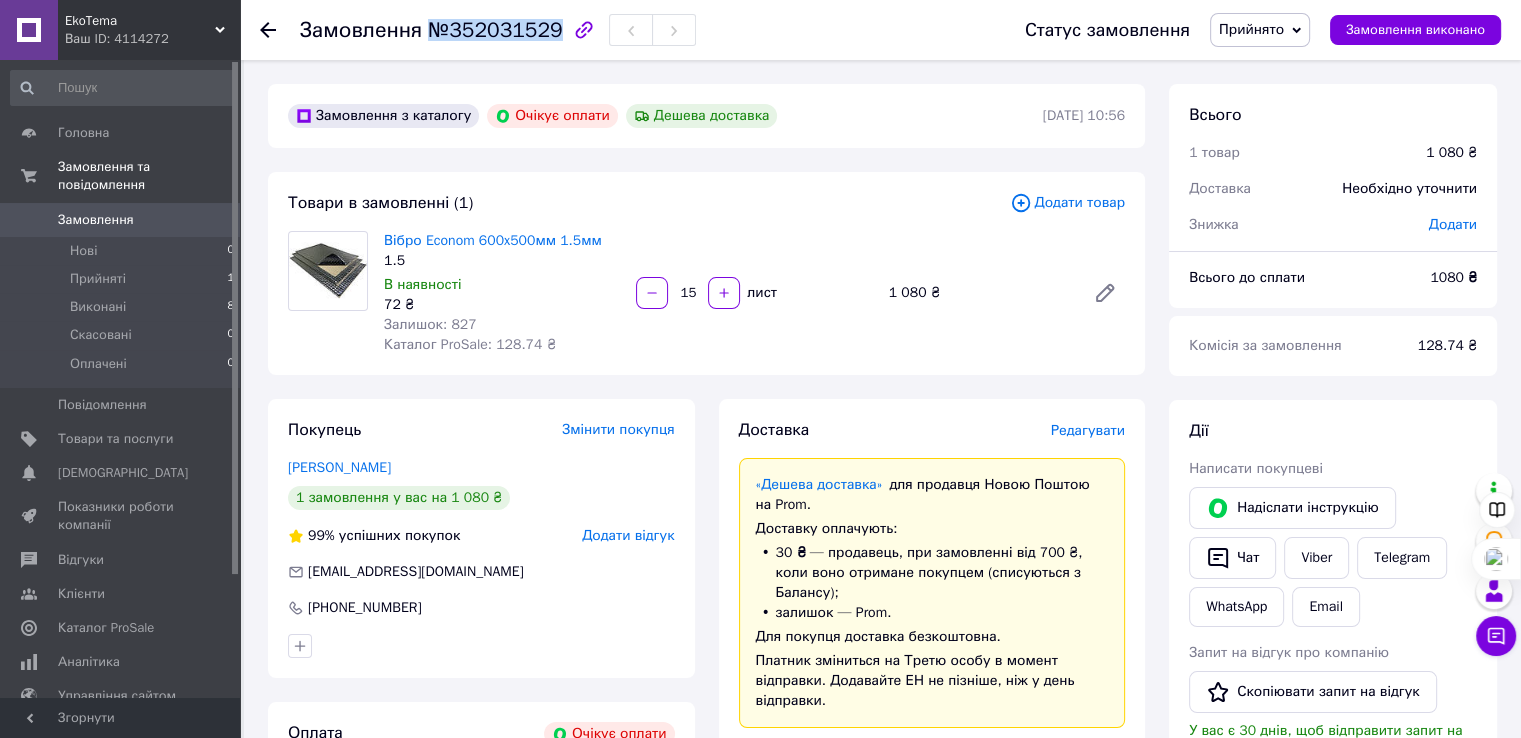drag, startPoint x: 424, startPoint y: 29, endPoint x: 545, endPoint y: 35, distance: 121.14867 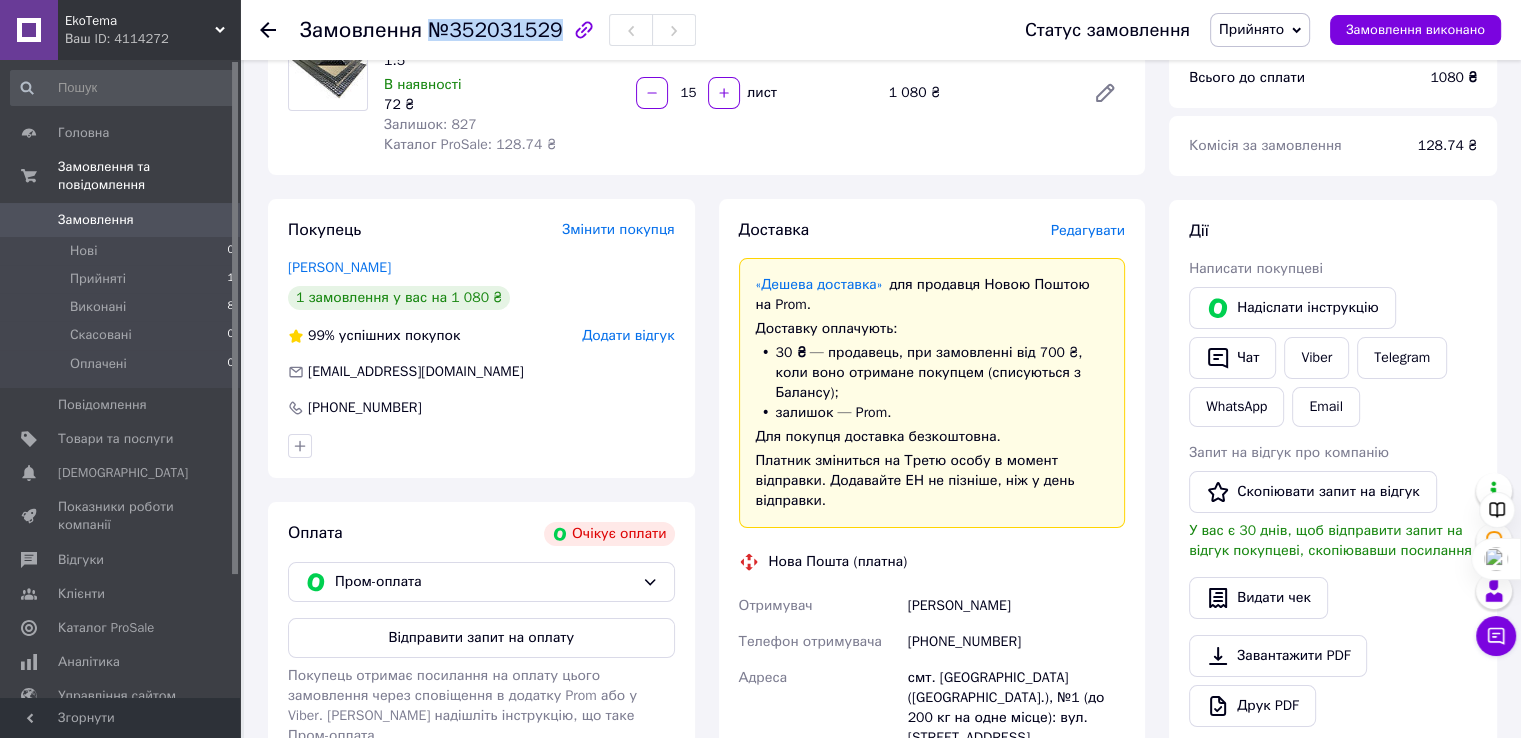 scroll, scrollTop: 400, scrollLeft: 0, axis: vertical 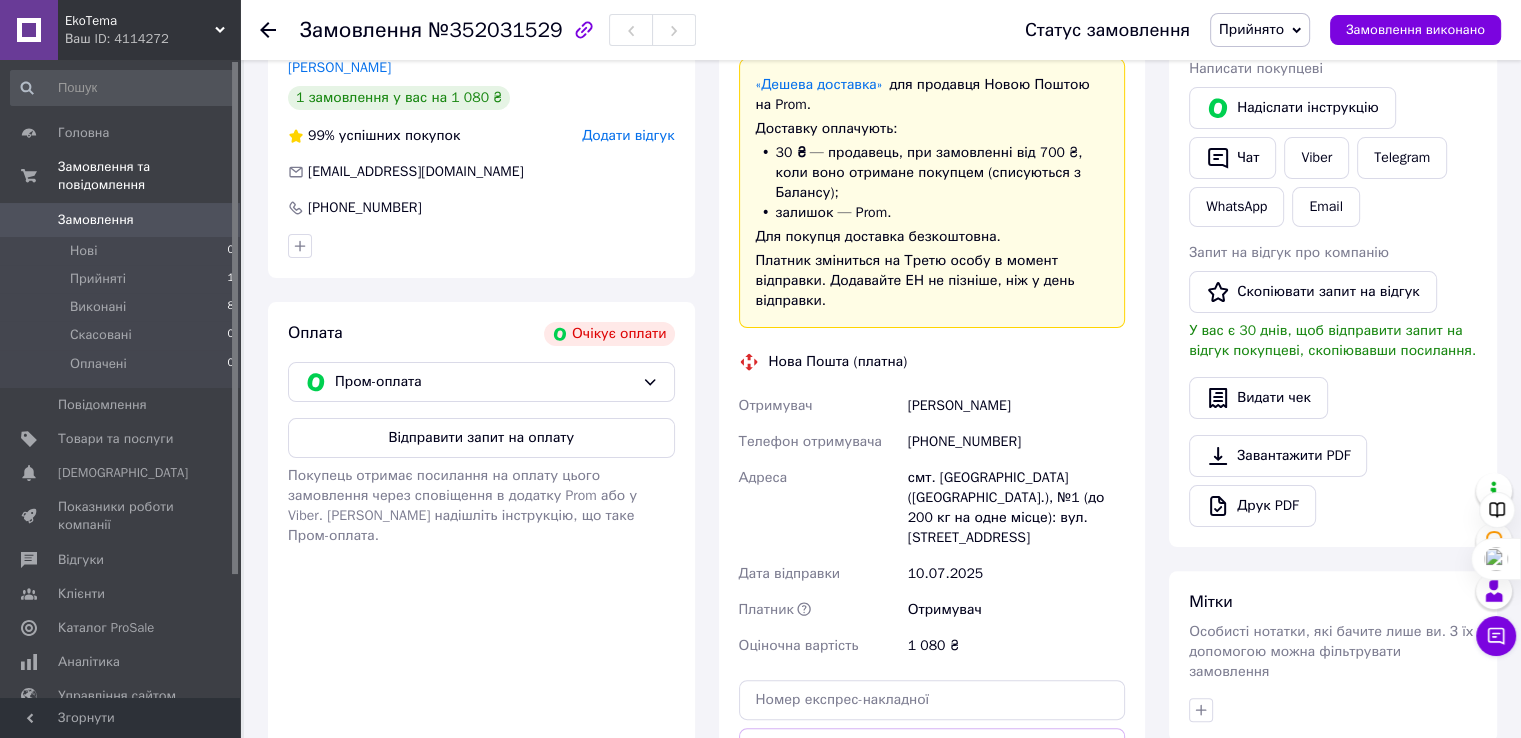 click on "[PHONE_NUMBER]" at bounding box center (1016, 442) 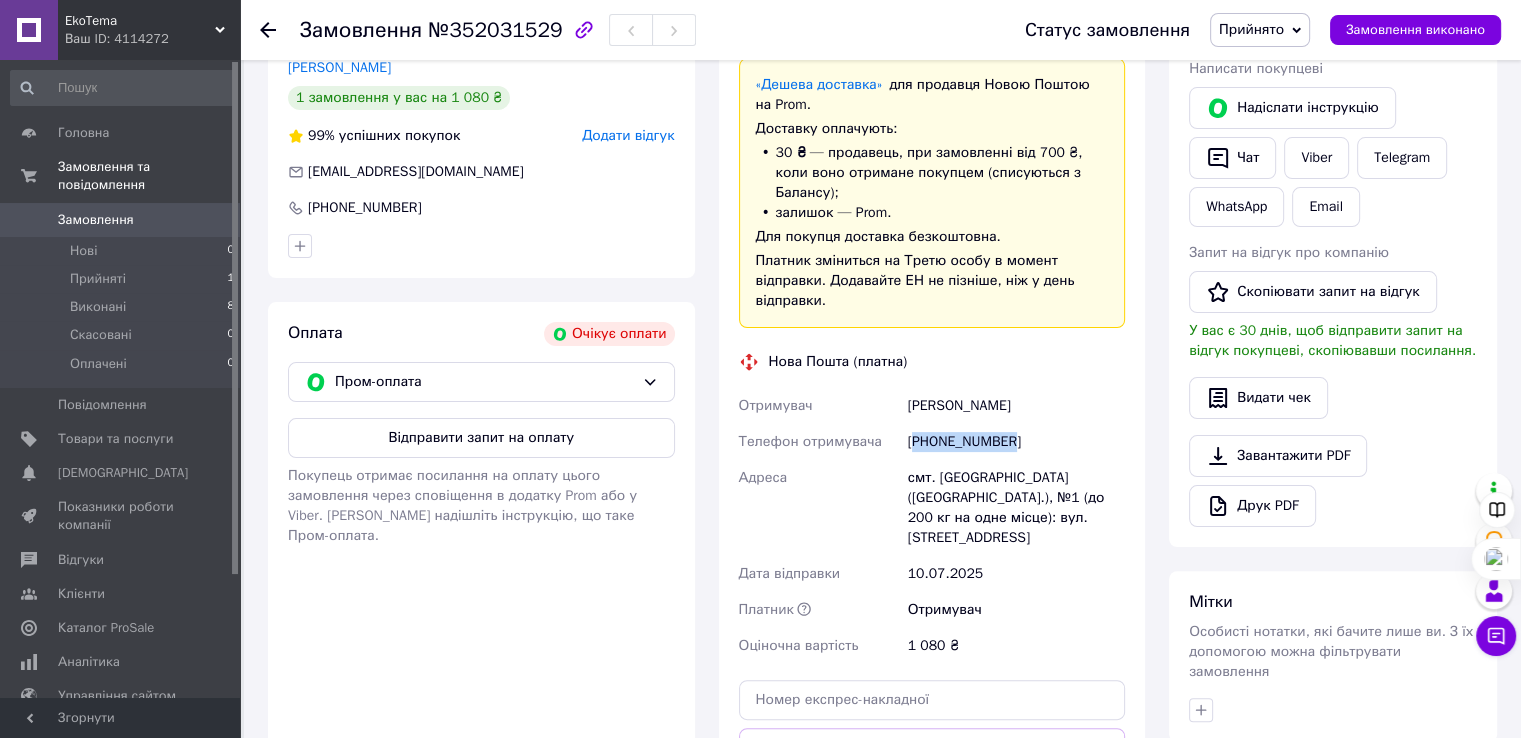 click on "[PHONE_NUMBER]" at bounding box center (1016, 442) 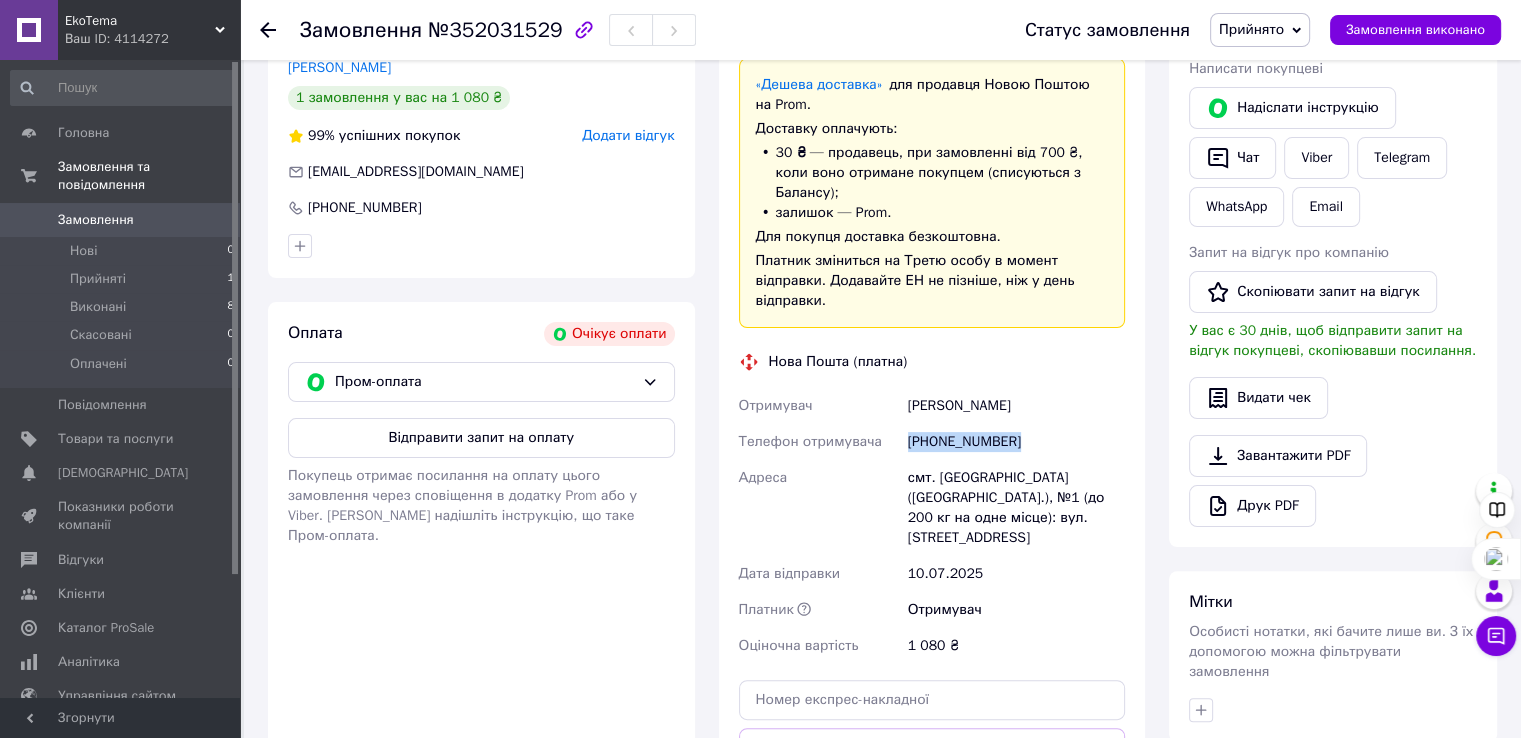 click on "[PHONE_NUMBER]" at bounding box center [1016, 442] 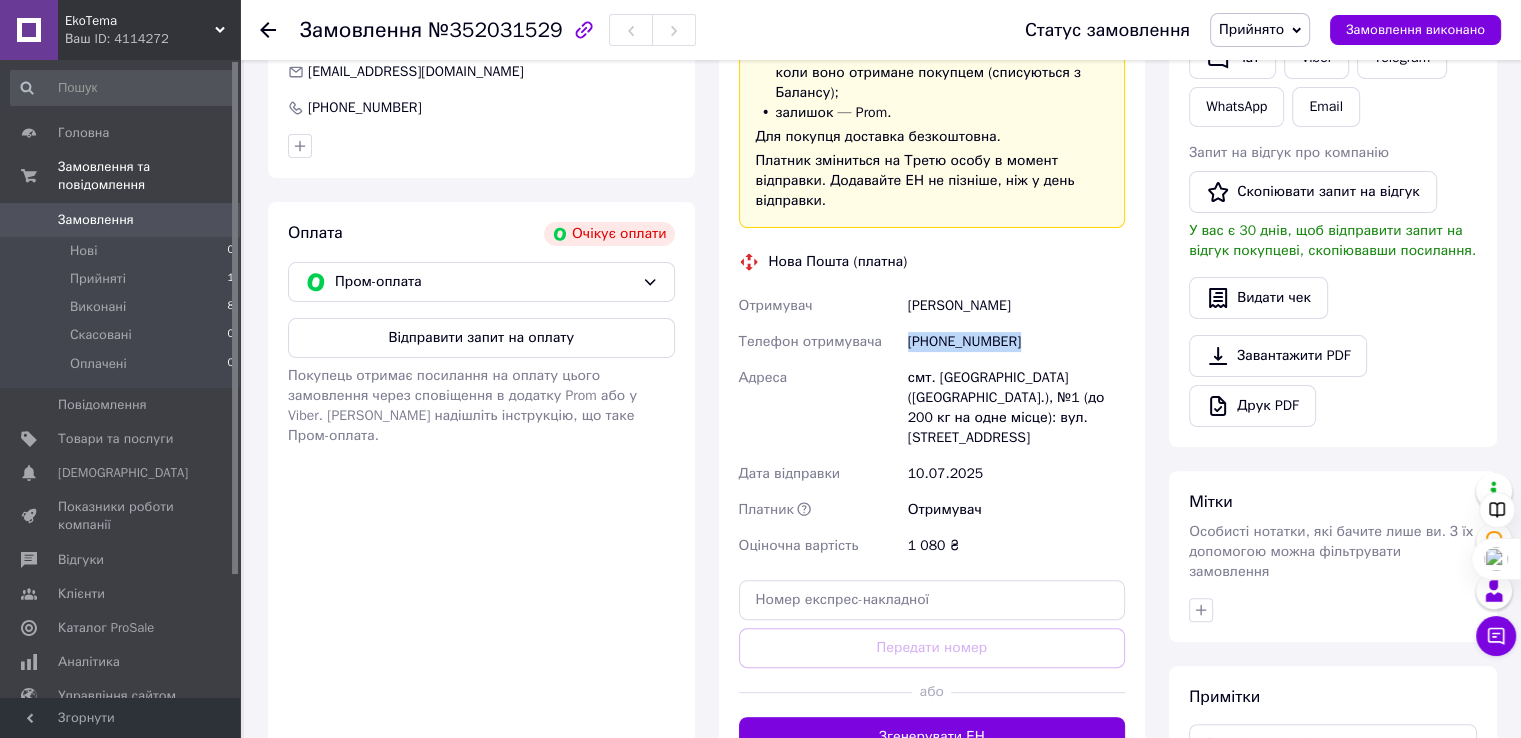 scroll, scrollTop: 600, scrollLeft: 0, axis: vertical 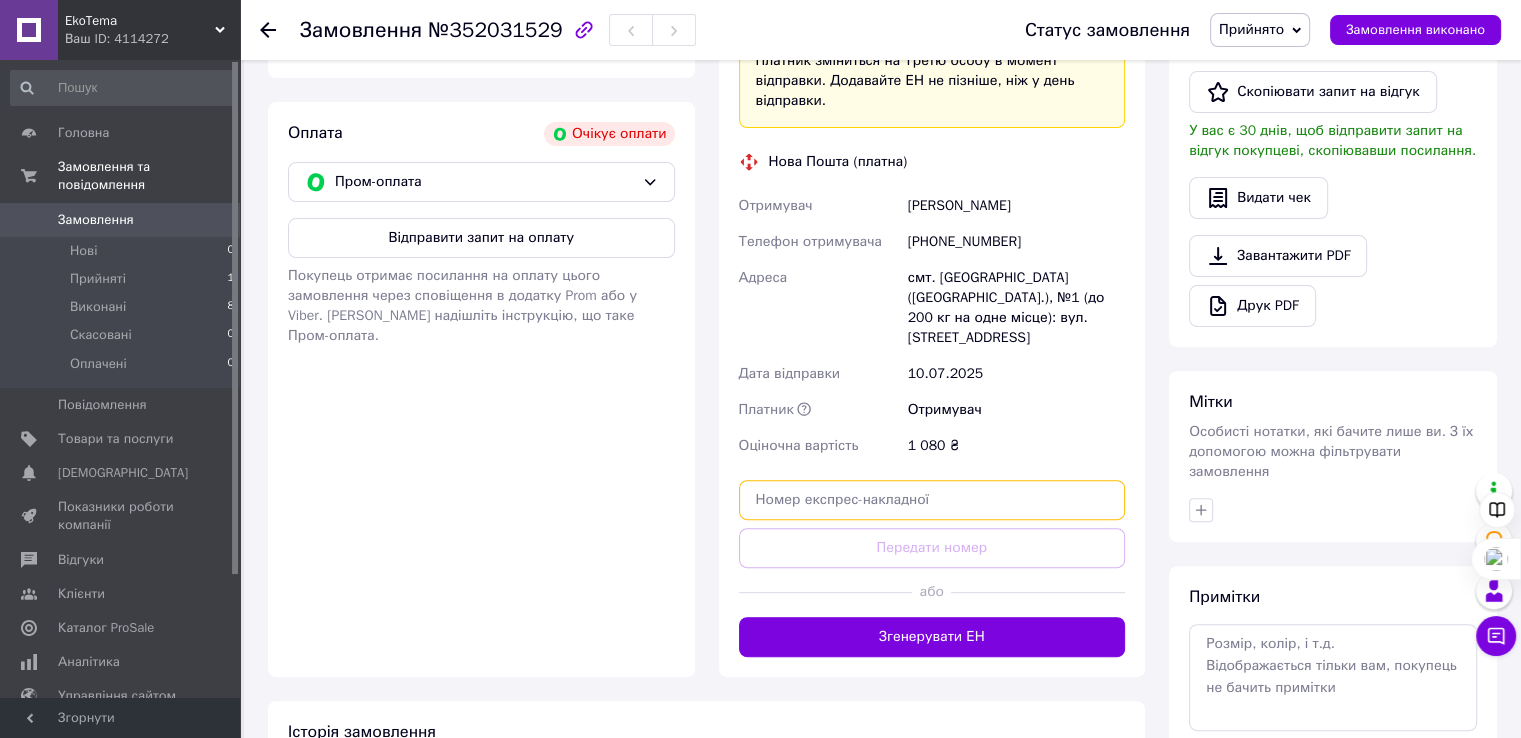 click at bounding box center [932, 500] 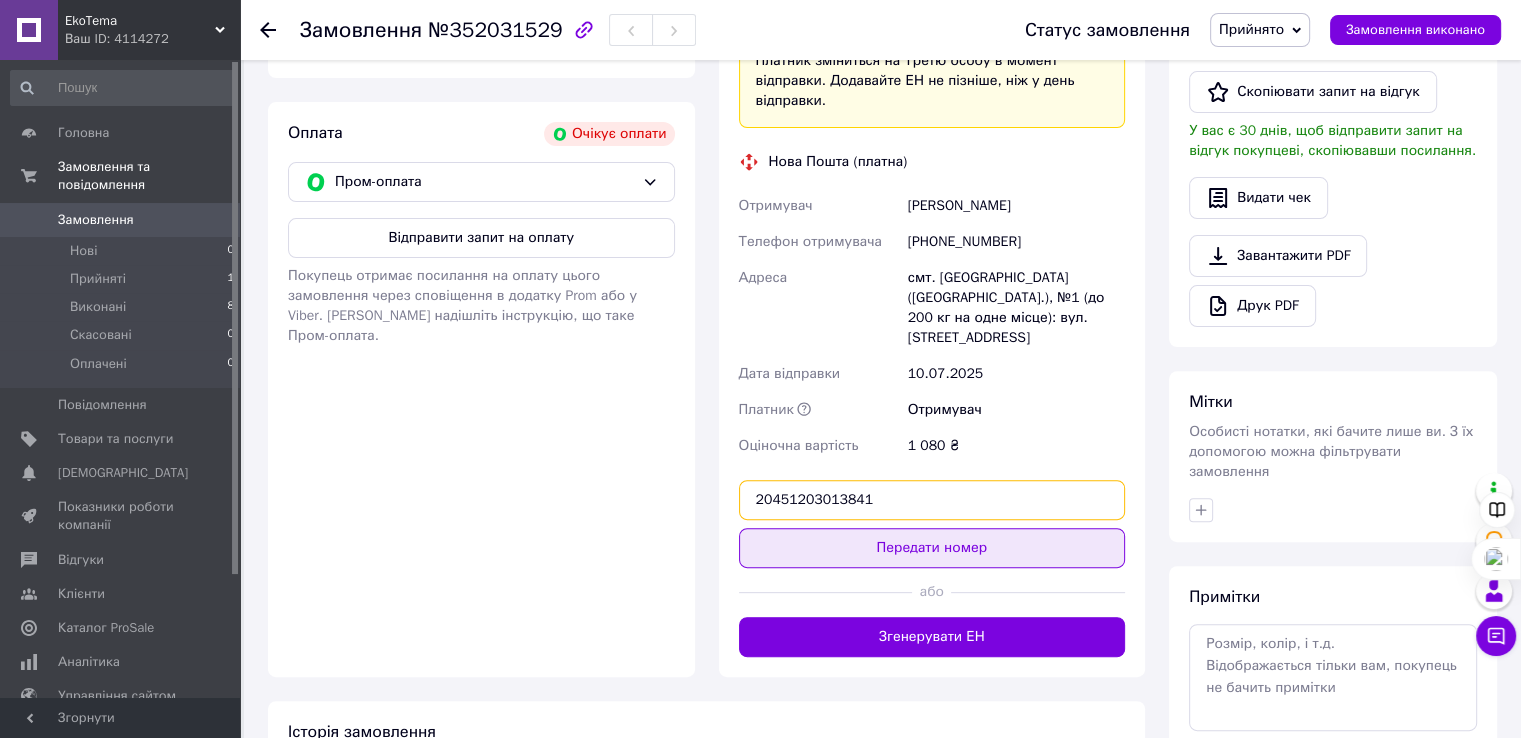 type on "20451203013841" 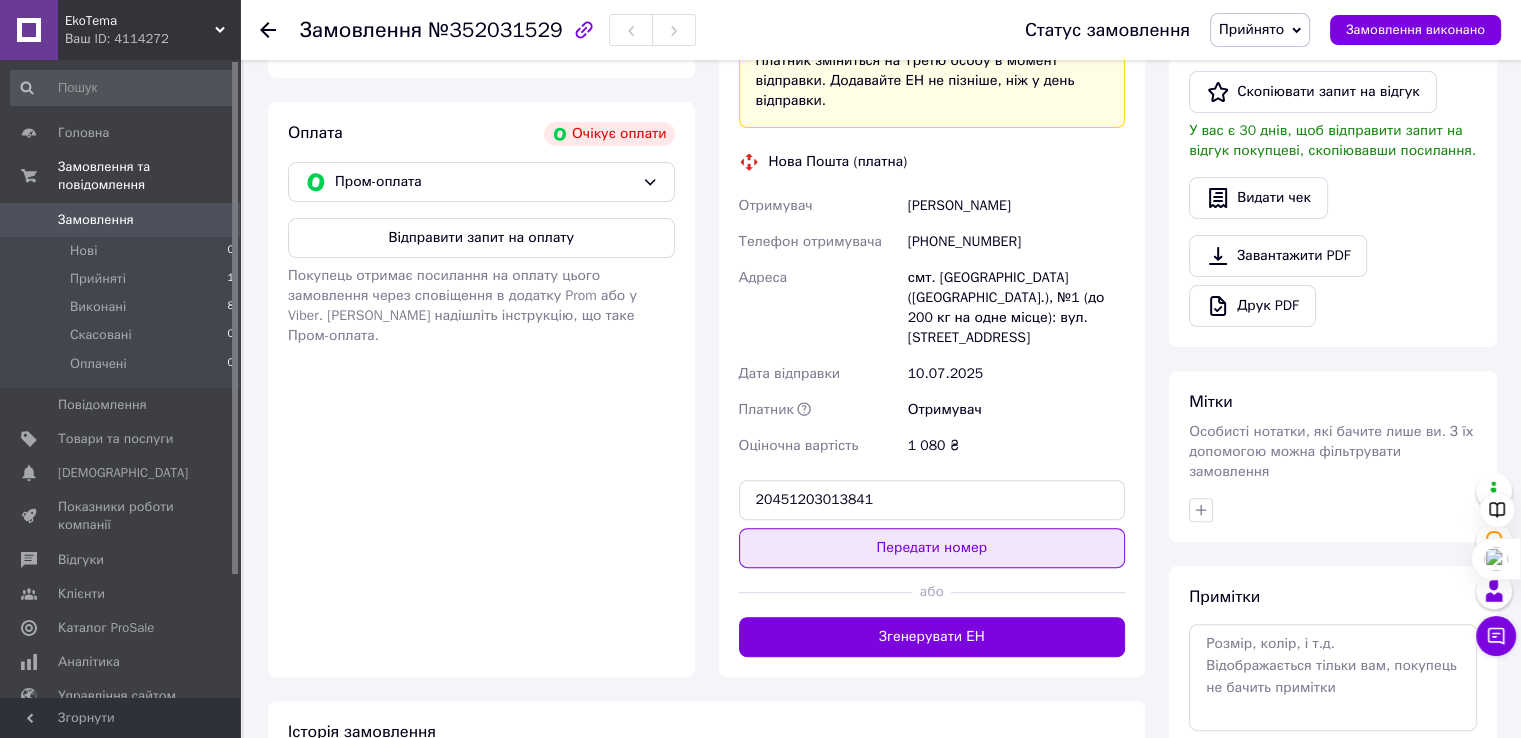 click on "Передати номер" at bounding box center [932, 548] 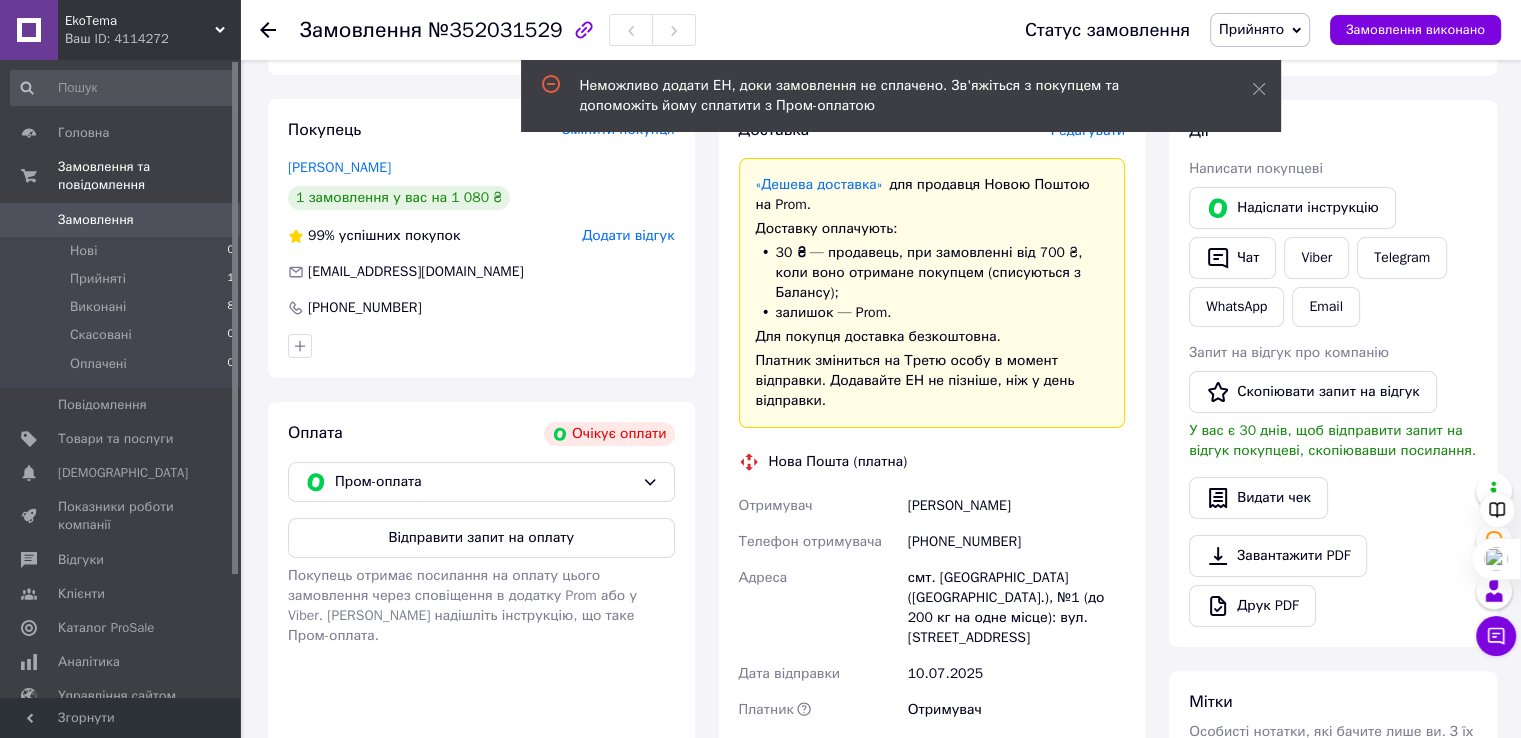 scroll, scrollTop: 500, scrollLeft: 0, axis: vertical 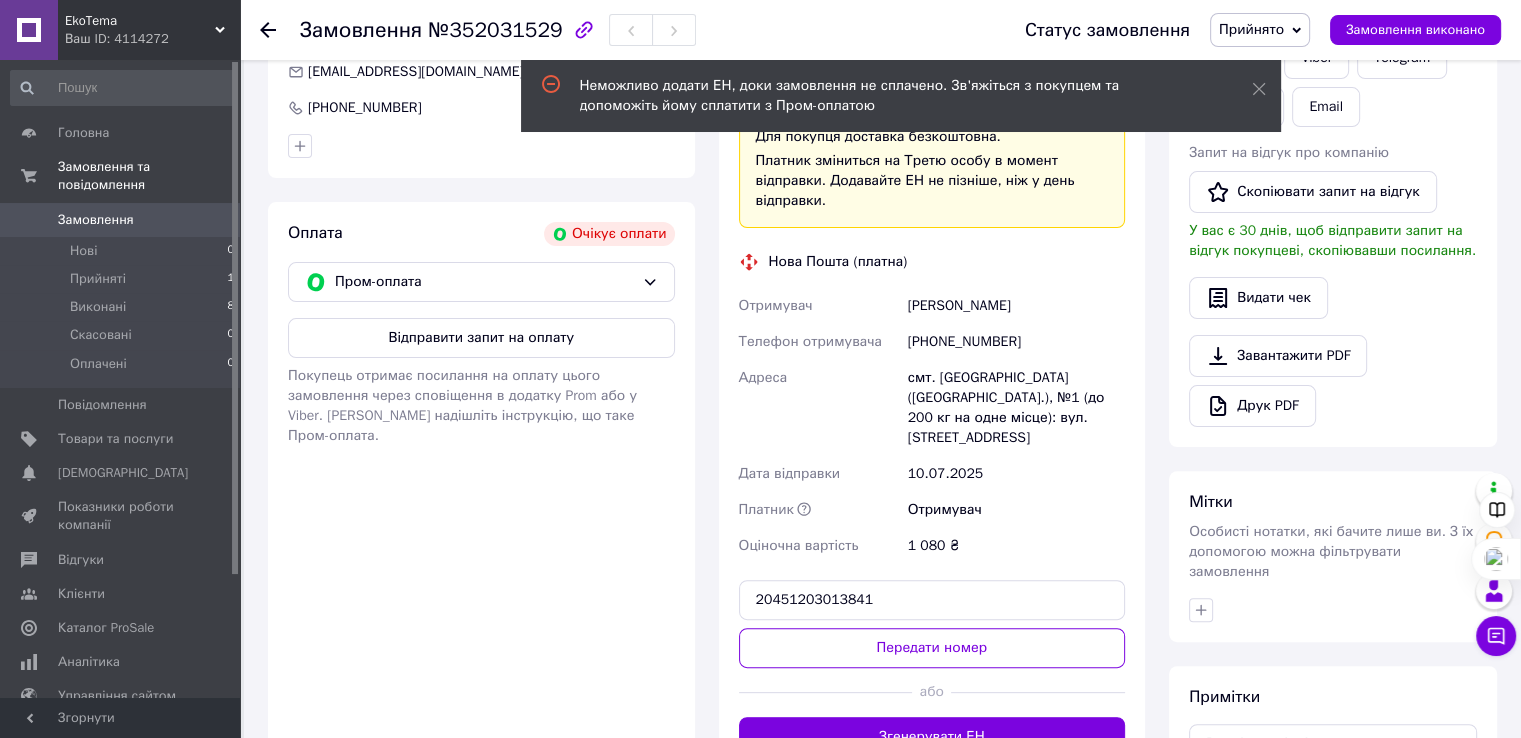 click on "Оплата Очікує оплати Пром-оплата Відправити запит на оплату Покупець отримає посилання на оплату цього замовлення через сповіщення в додатку Prom або у Viber. [PERSON_NAME] надішліть інструкцію, що таке Пром-оплата." at bounding box center (481, 489) 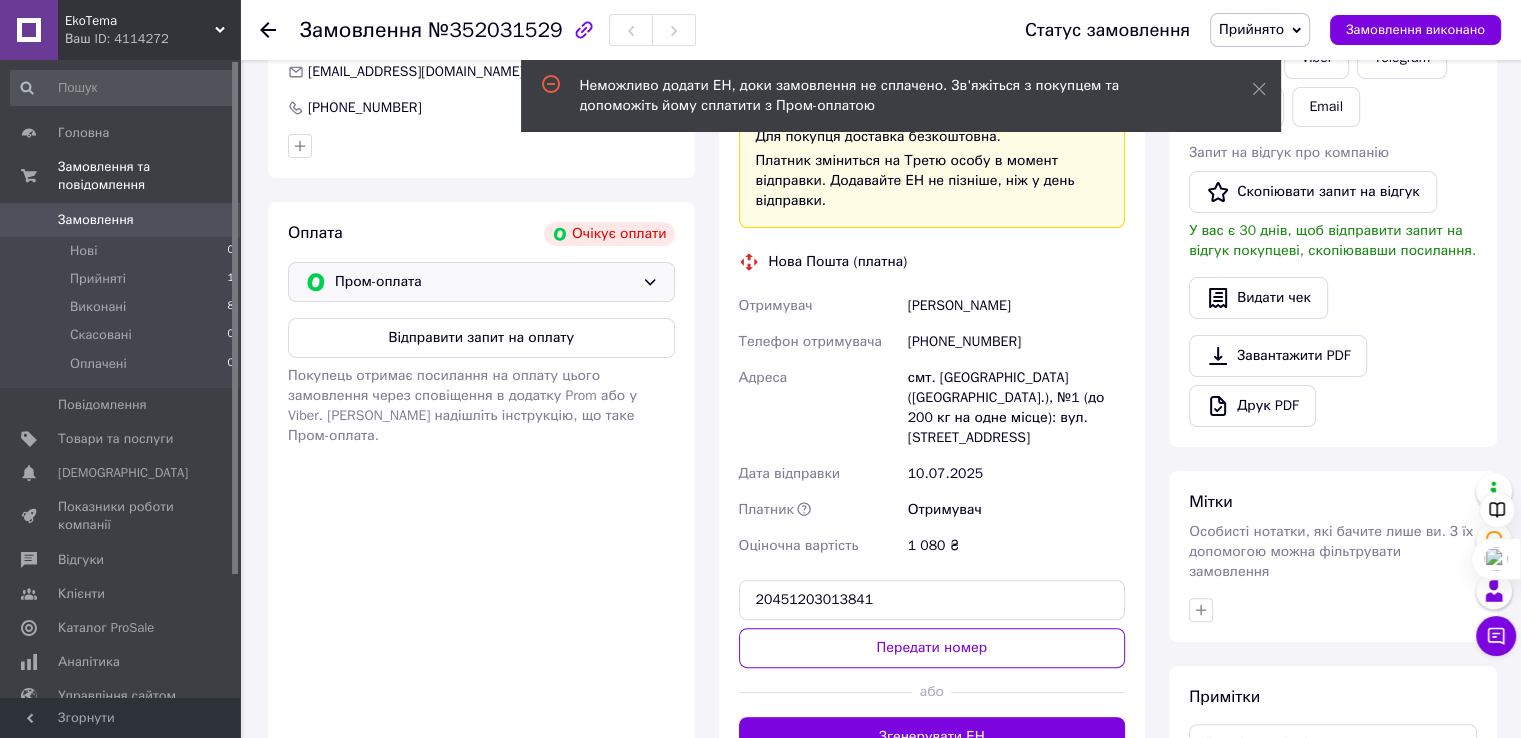click on "Пром-оплата" at bounding box center [484, 282] 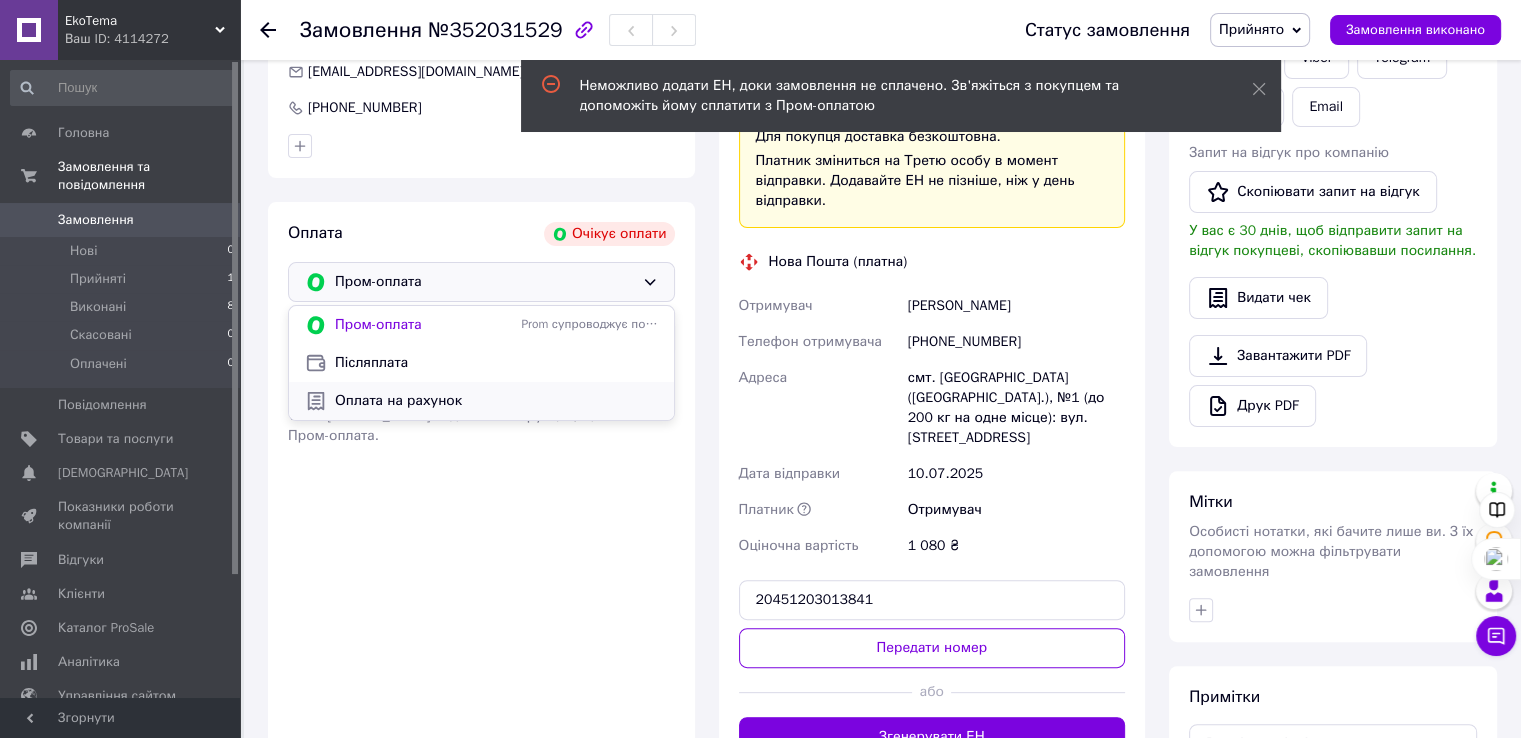 click on "Оплата на рахунок" at bounding box center [496, 401] 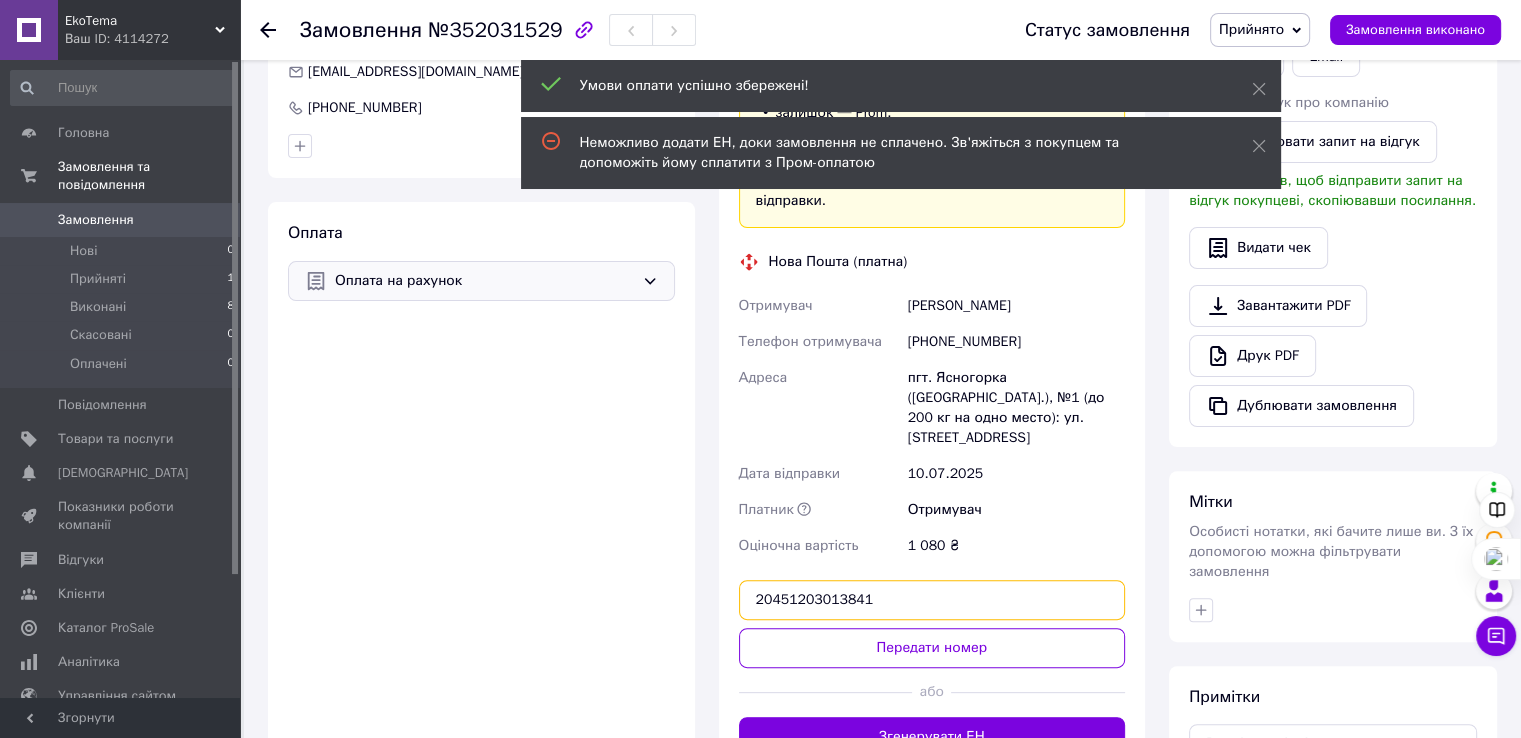 click on "20451203013841" at bounding box center [932, 600] 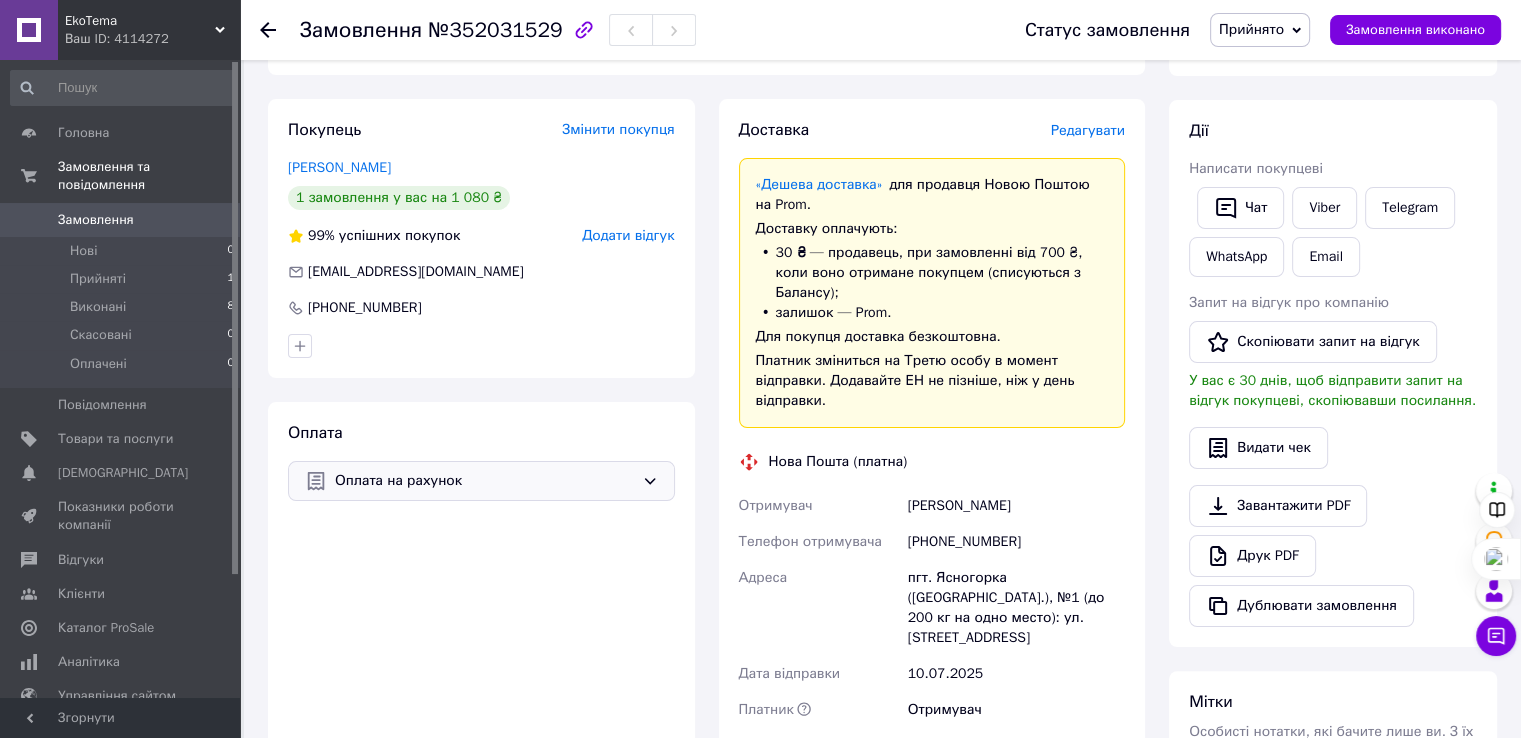 scroll, scrollTop: 600, scrollLeft: 0, axis: vertical 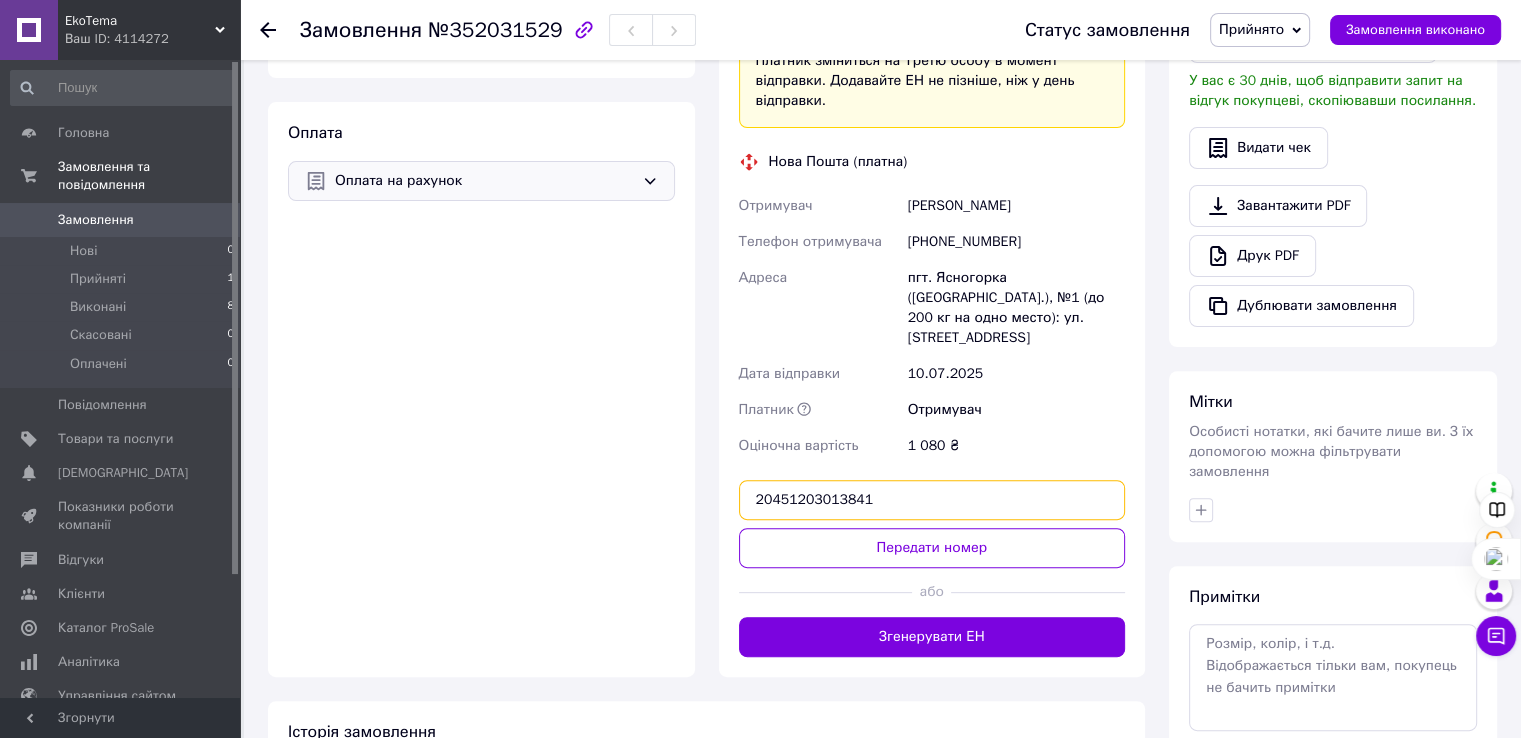 click on "20451203013841" at bounding box center [932, 500] 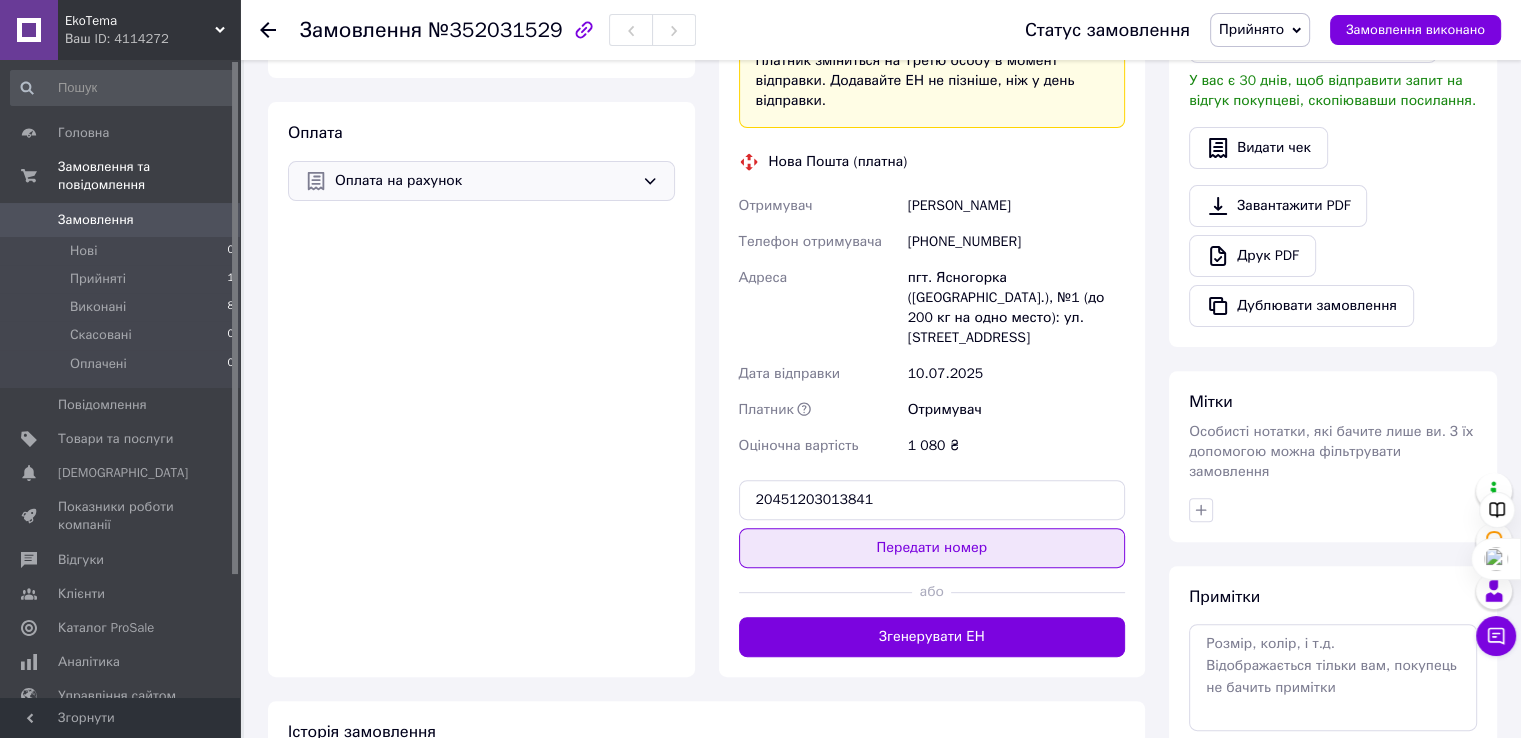 click on "Передати номер" at bounding box center (932, 548) 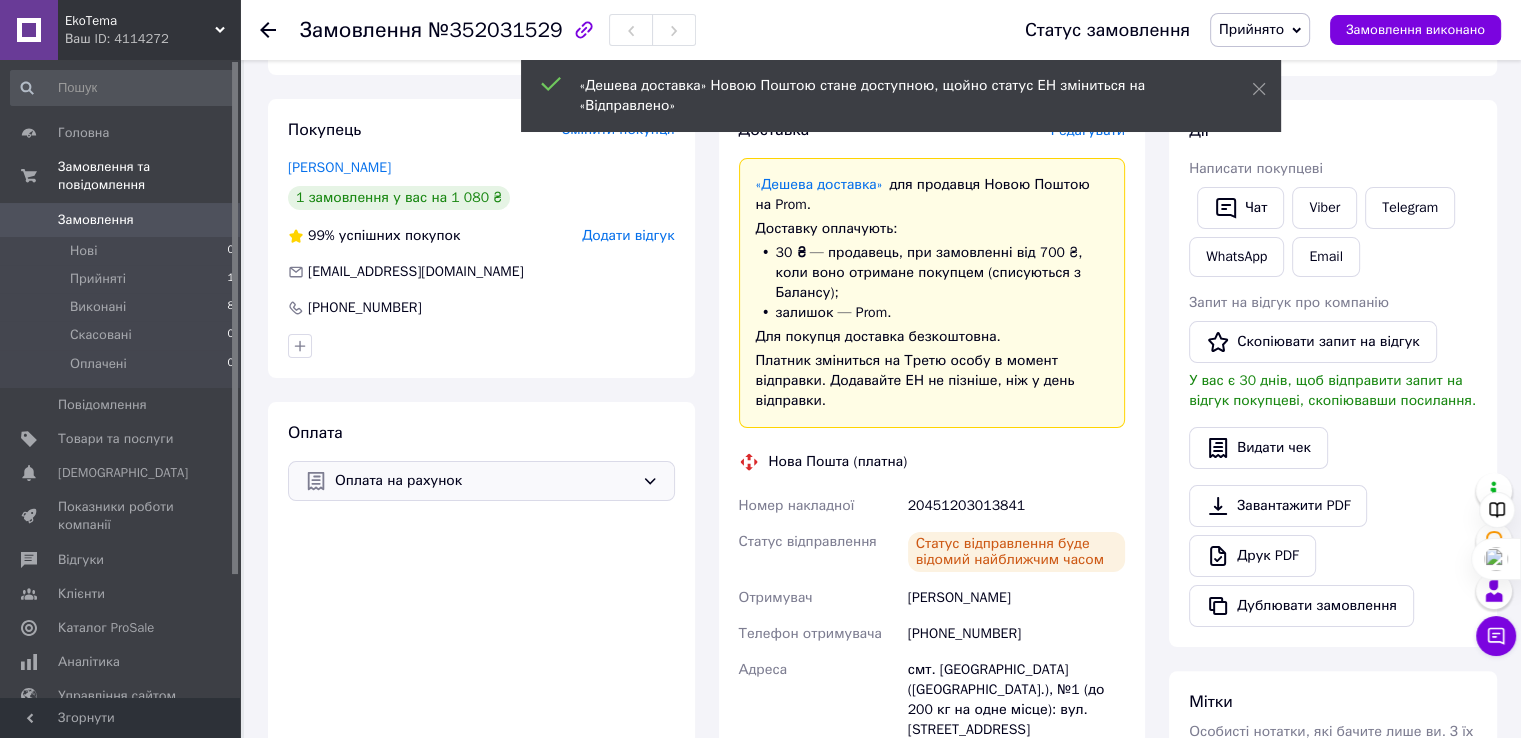 scroll, scrollTop: 400, scrollLeft: 0, axis: vertical 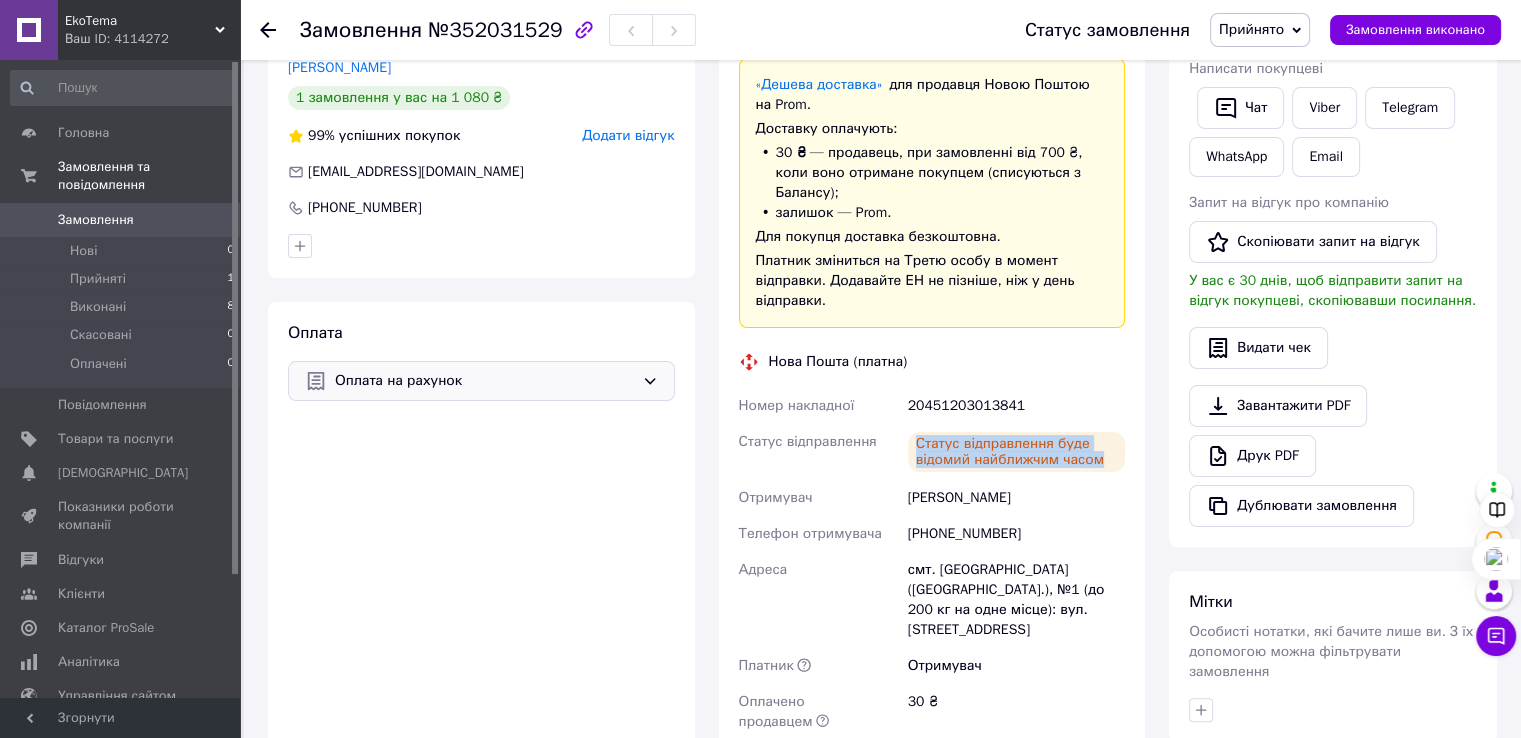 drag, startPoint x: 1080, startPoint y: 445, endPoint x: 1104, endPoint y: 437, distance: 25.298222 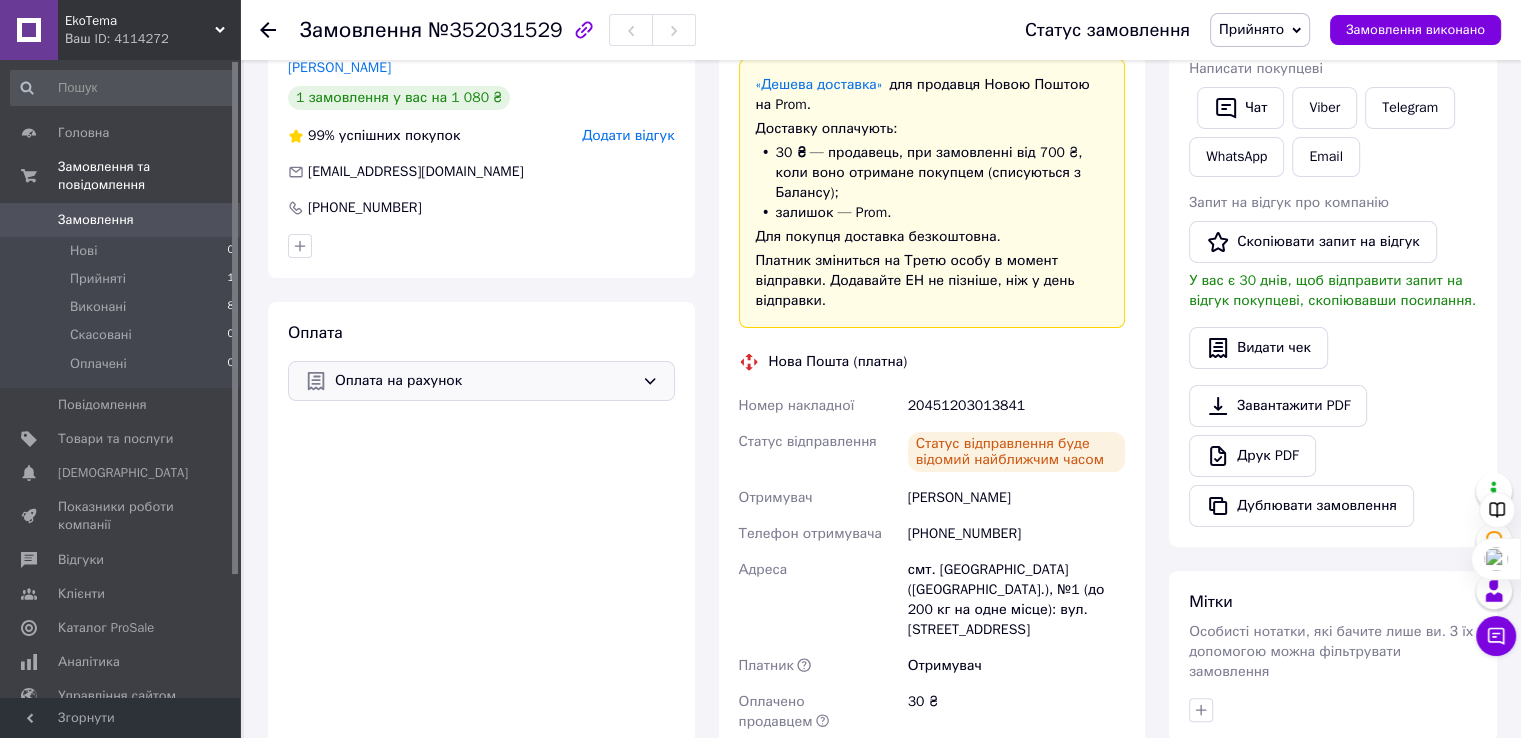 click on "Статус відправлення буде відомий найближчим часом" at bounding box center (1016, 452) 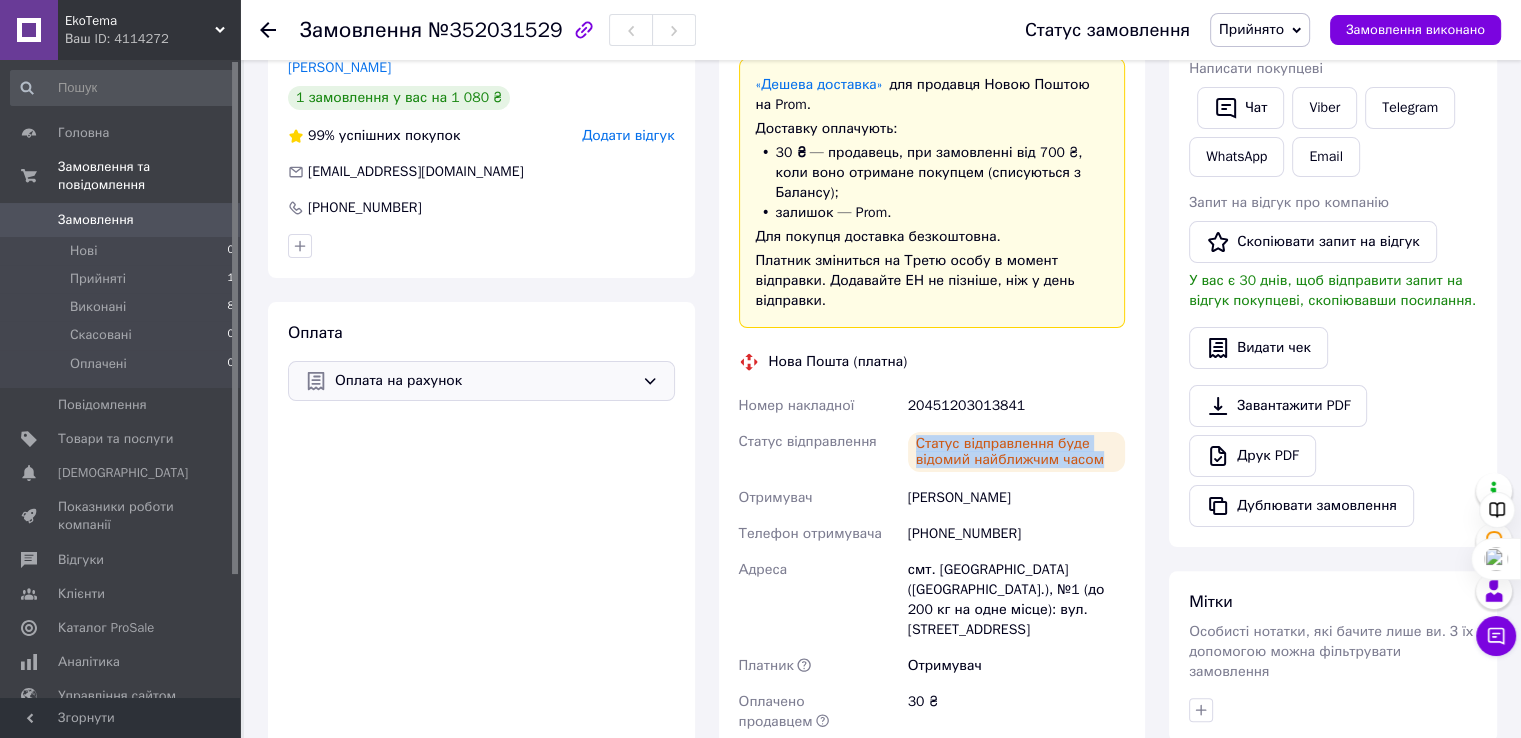 click on "Статус відправлення буде відомий найближчим часом" at bounding box center (1016, 452) 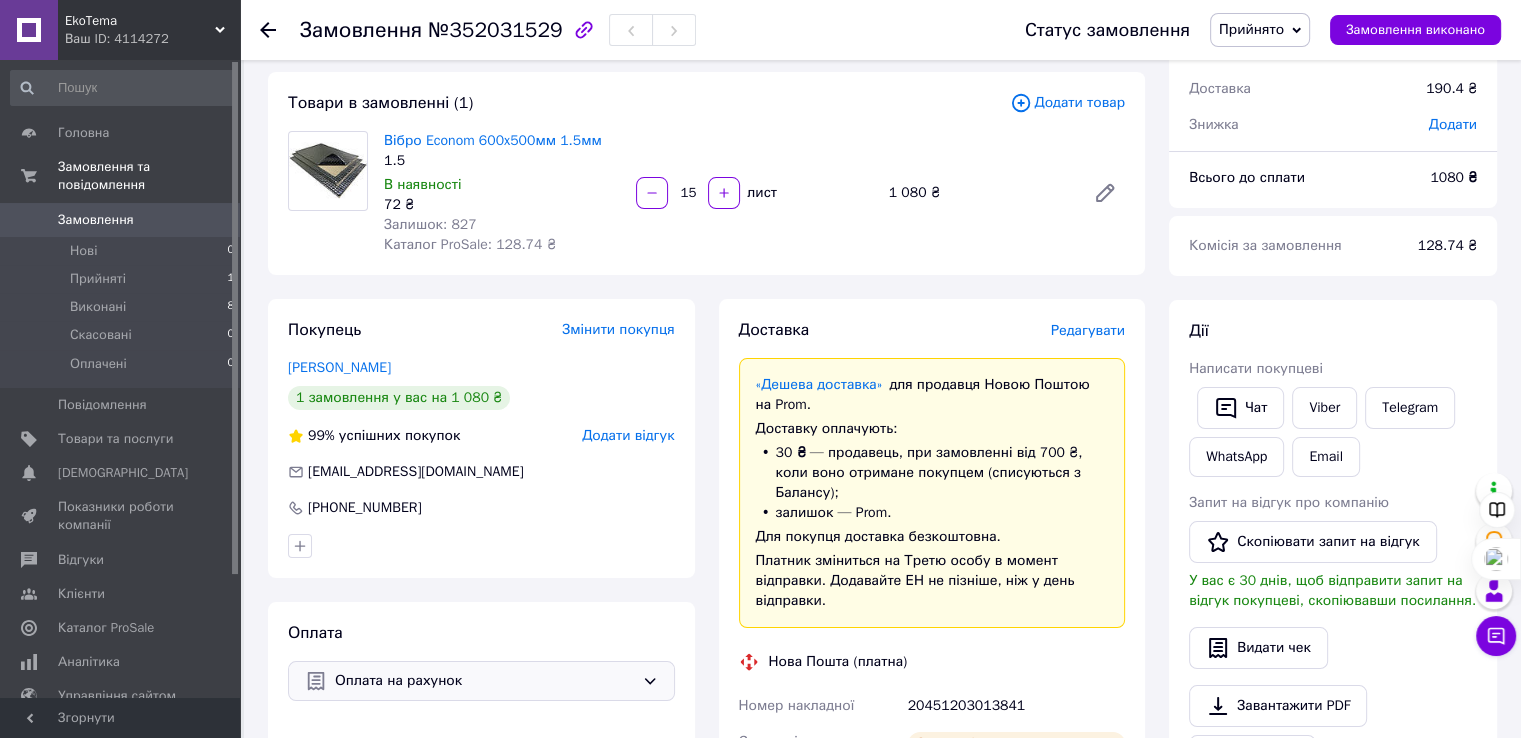 scroll, scrollTop: 0, scrollLeft: 0, axis: both 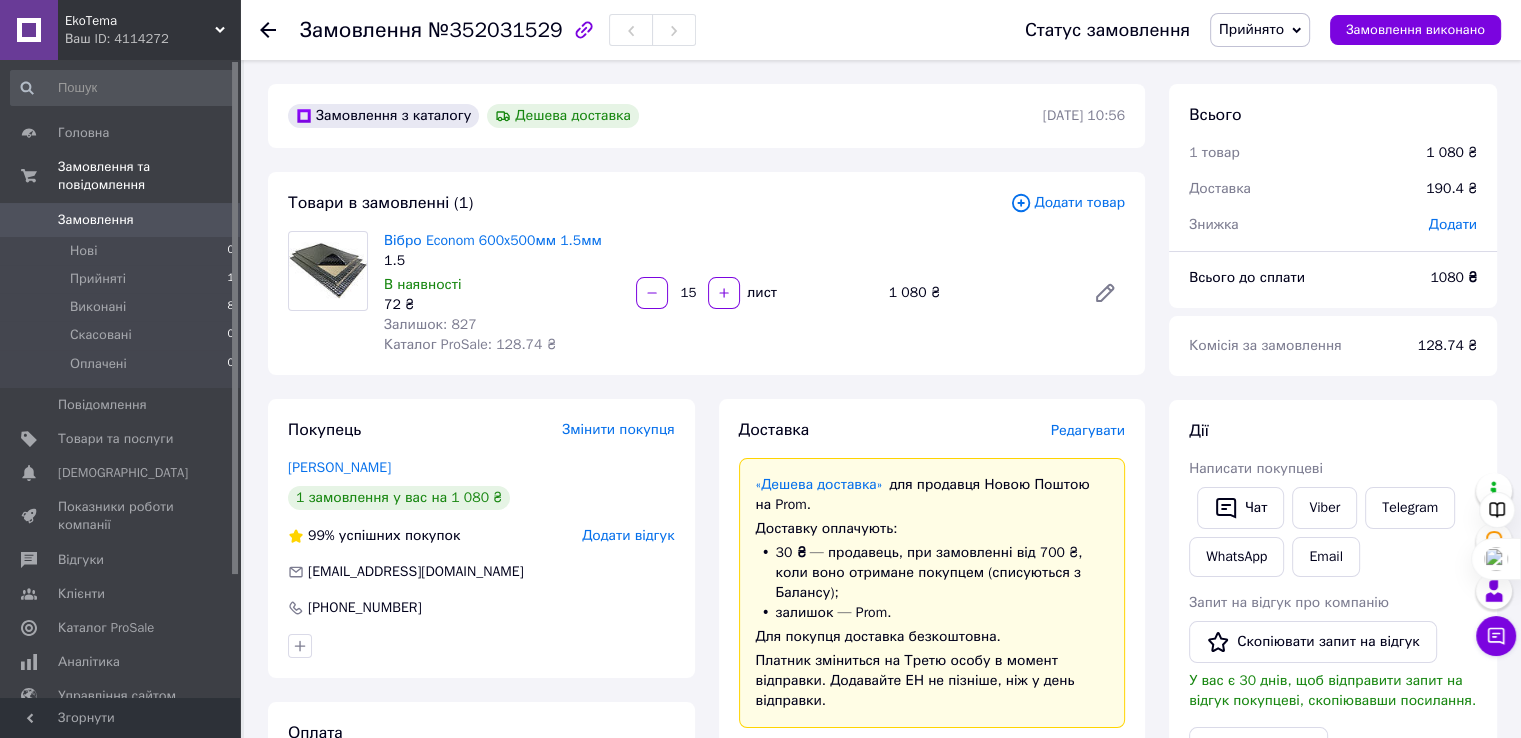 click on "Прийнято" at bounding box center [1251, 29] 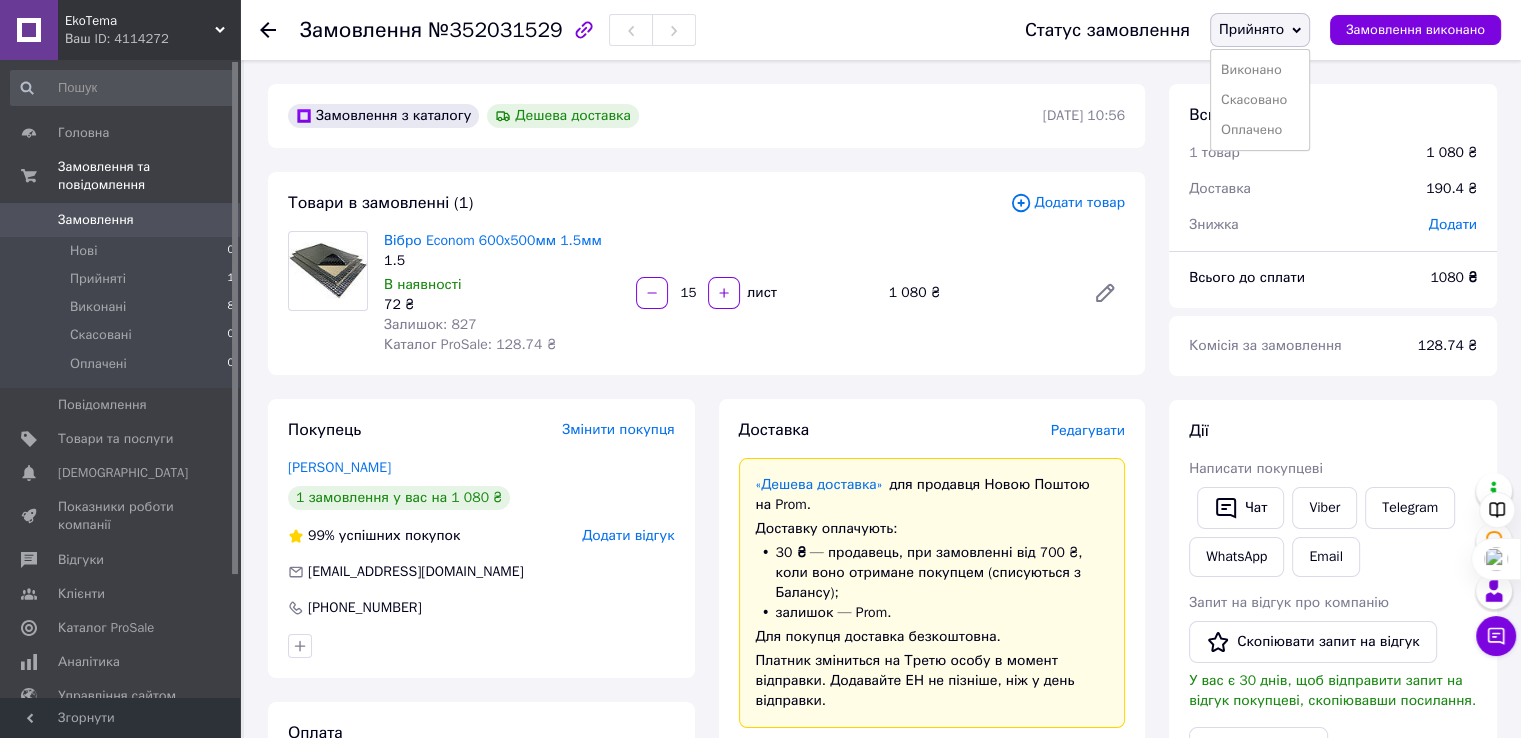 click on "Прийнято" at bounding box center (1251, 29) 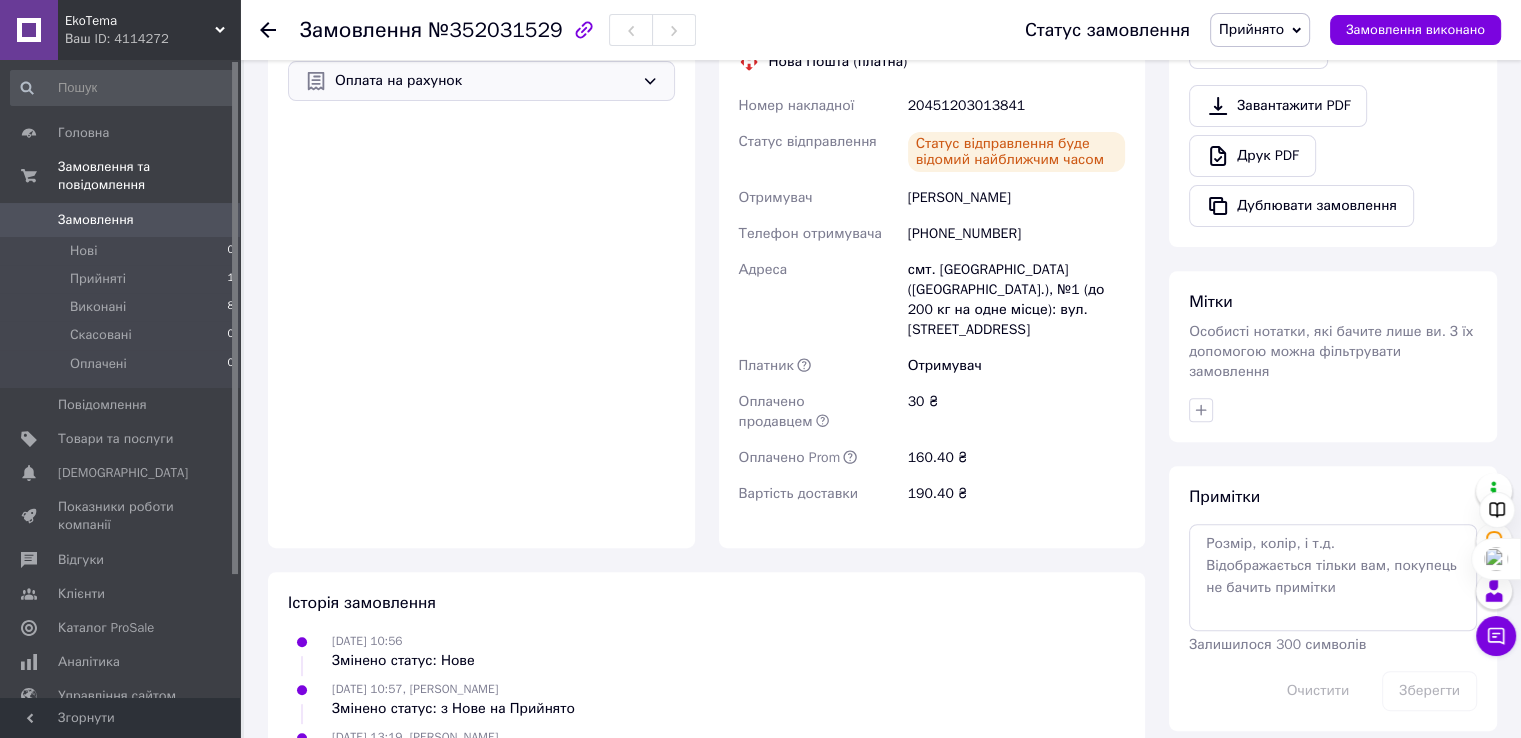 scroll, scrollTop: 811, scrollLeft: 0, axis: vertical 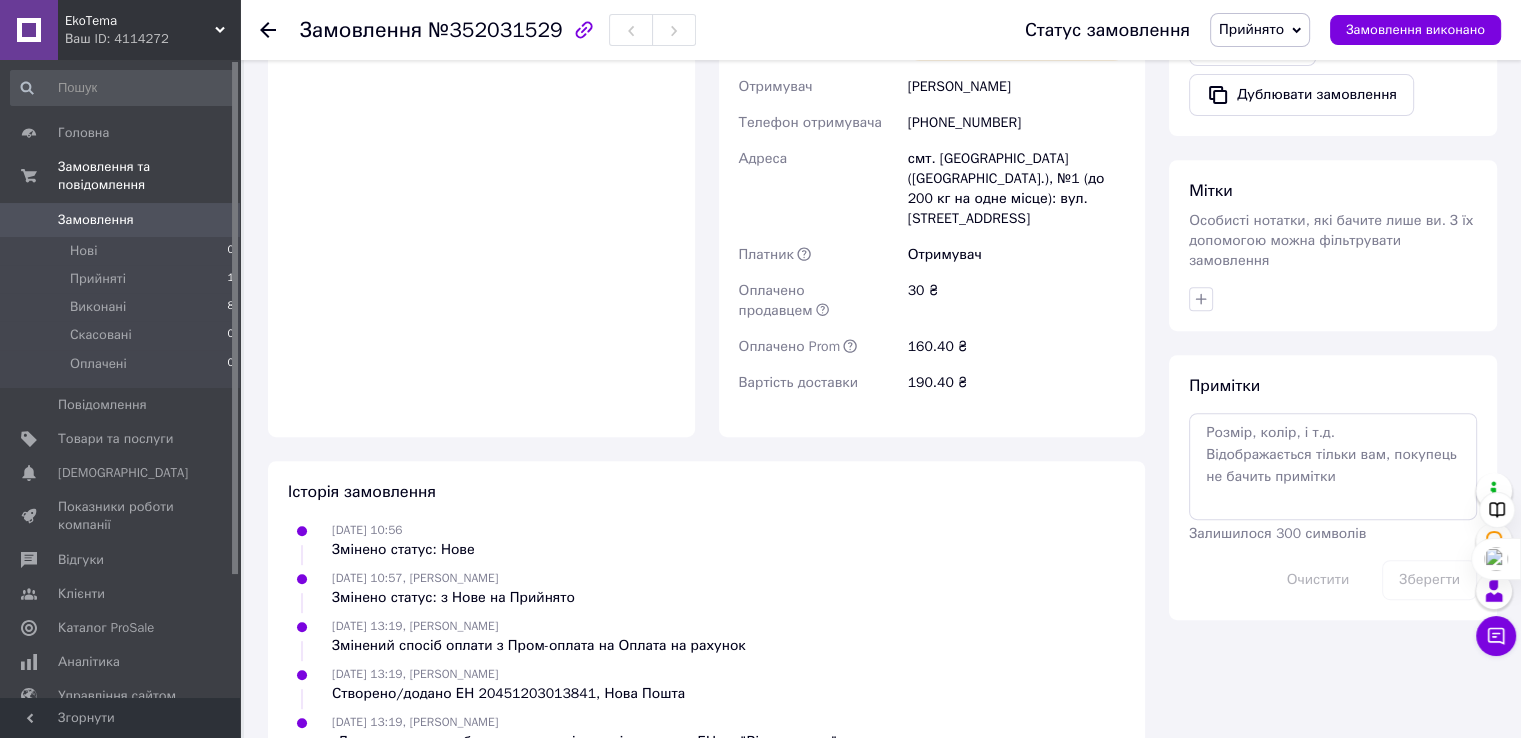 drag, startPoint x: 677, startPoint y: 497, endPoint x: 878, endPoint y: 694, distance: 281.44272 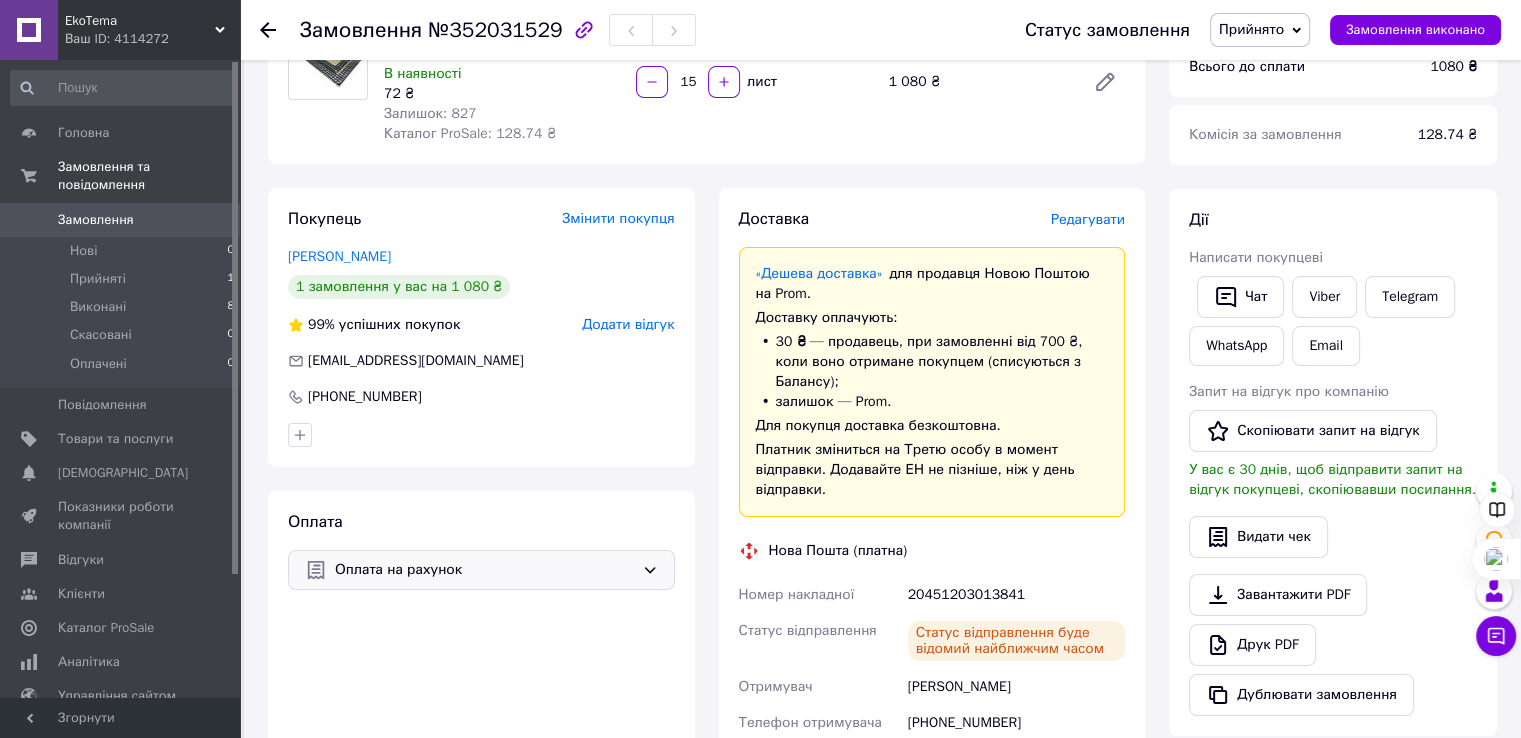 scroll, scrollTop: 0, scrollLeft: 0, axis: both 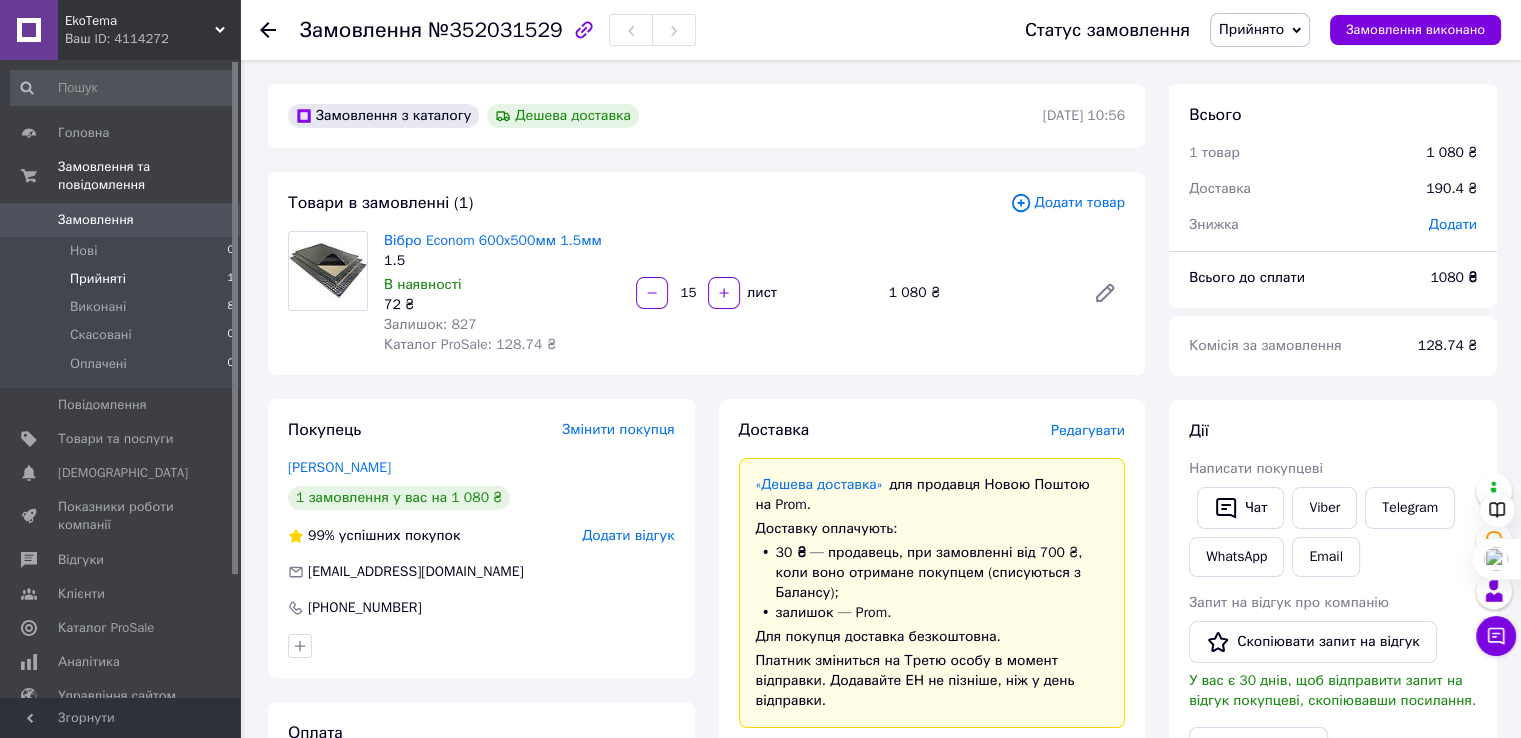 click on "Прийняті" at bounding box center [98, 279] 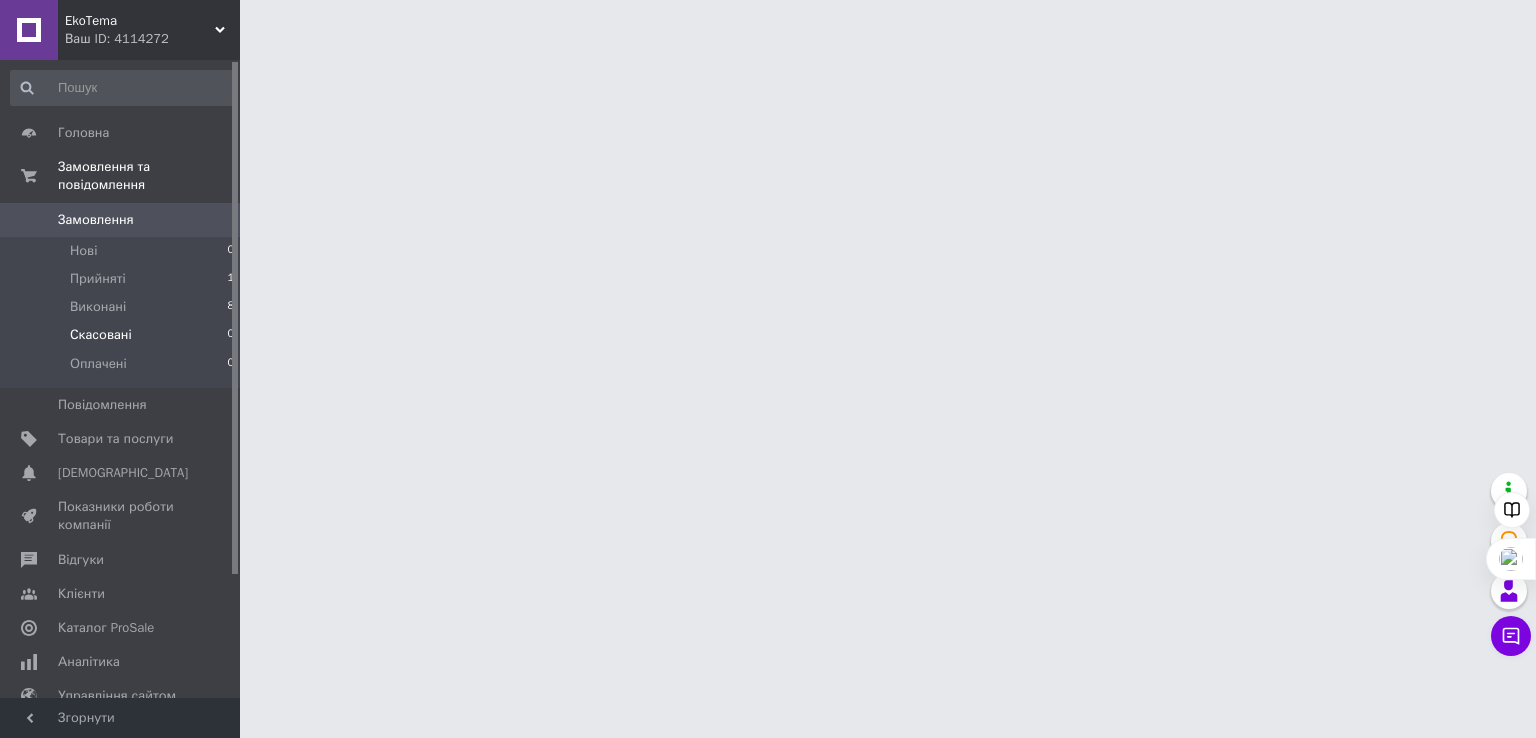 click on "Скасовані 0" at bounding box center [123, 335] 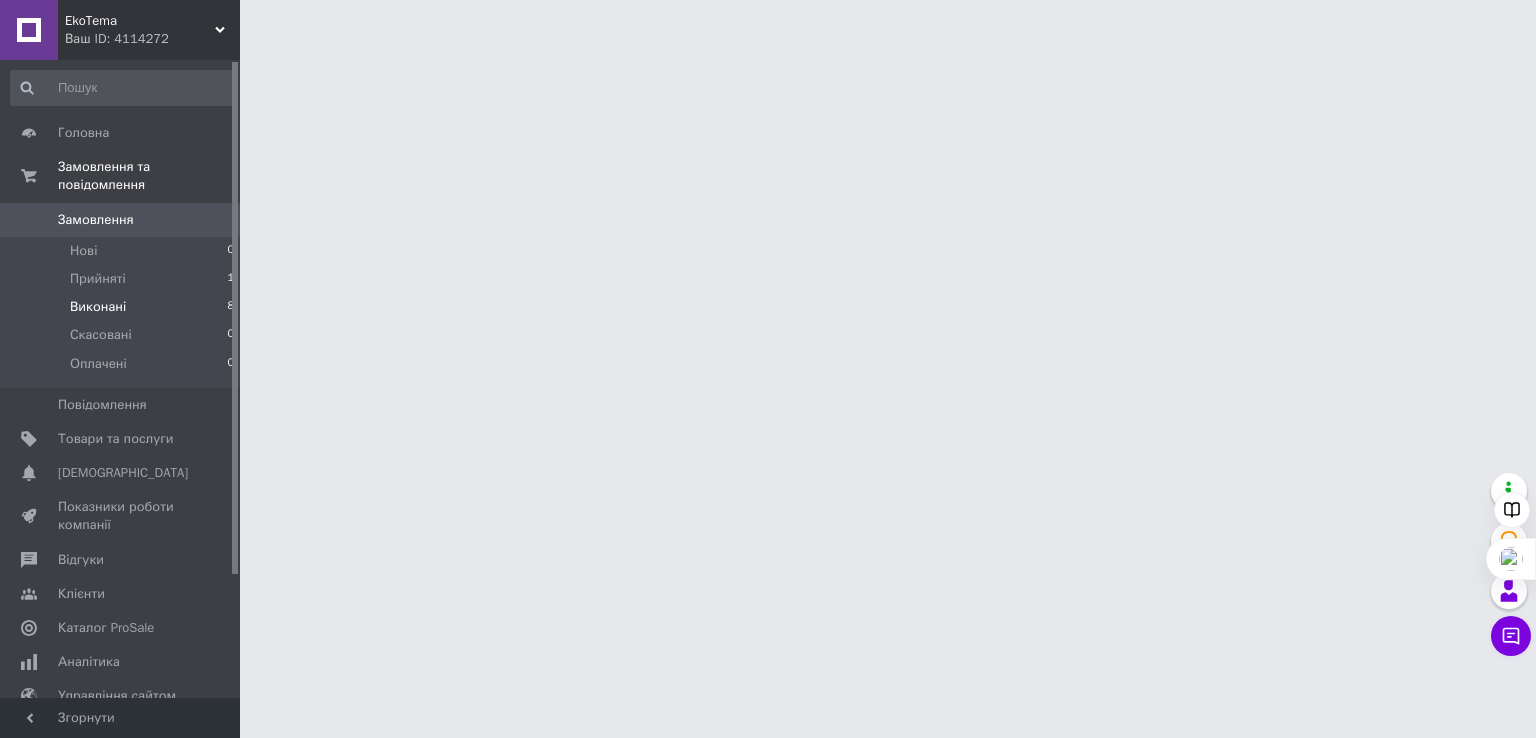 click on "Виконані" at bounding box center [98, 307] 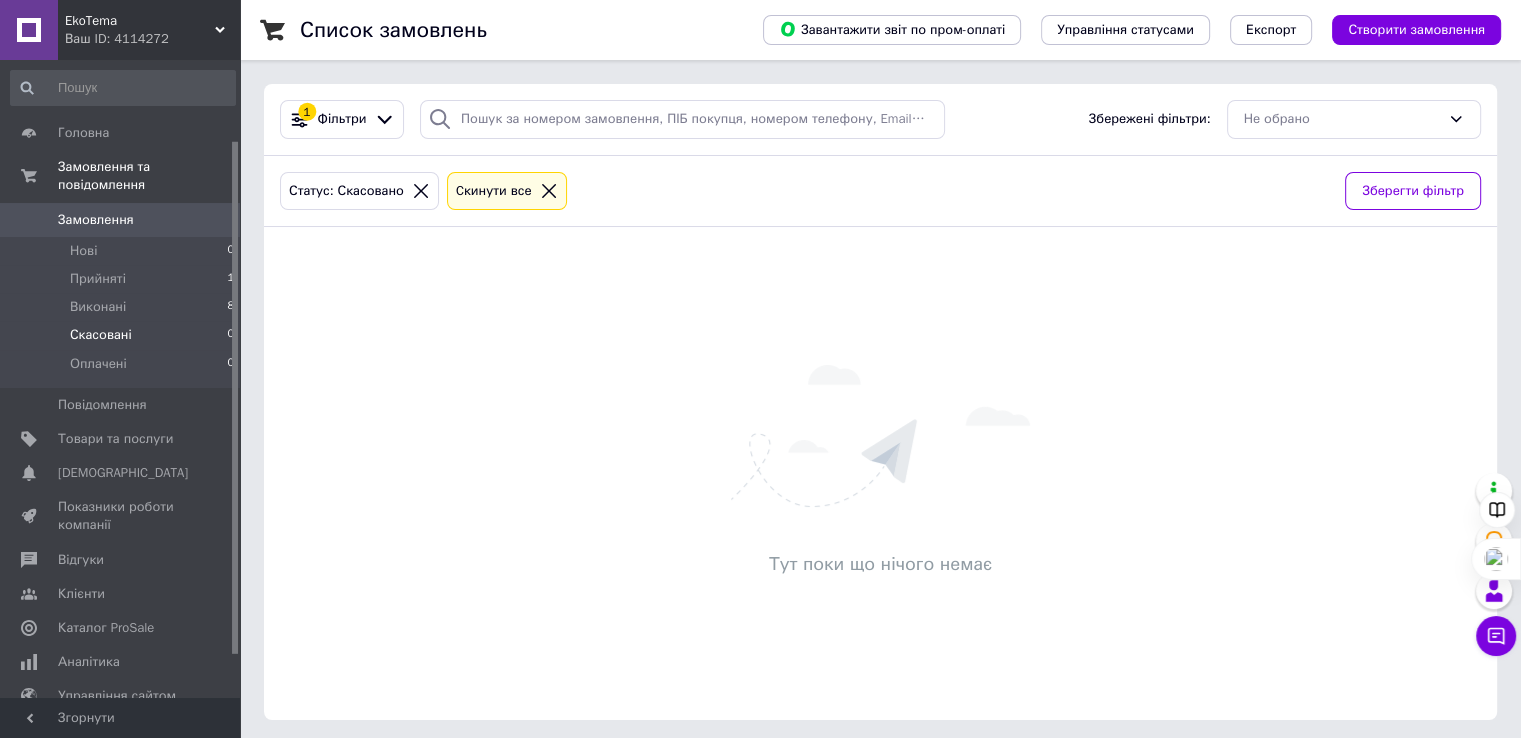scroll, scrollTop: 4, scrollLeft: 0, axis: vertical 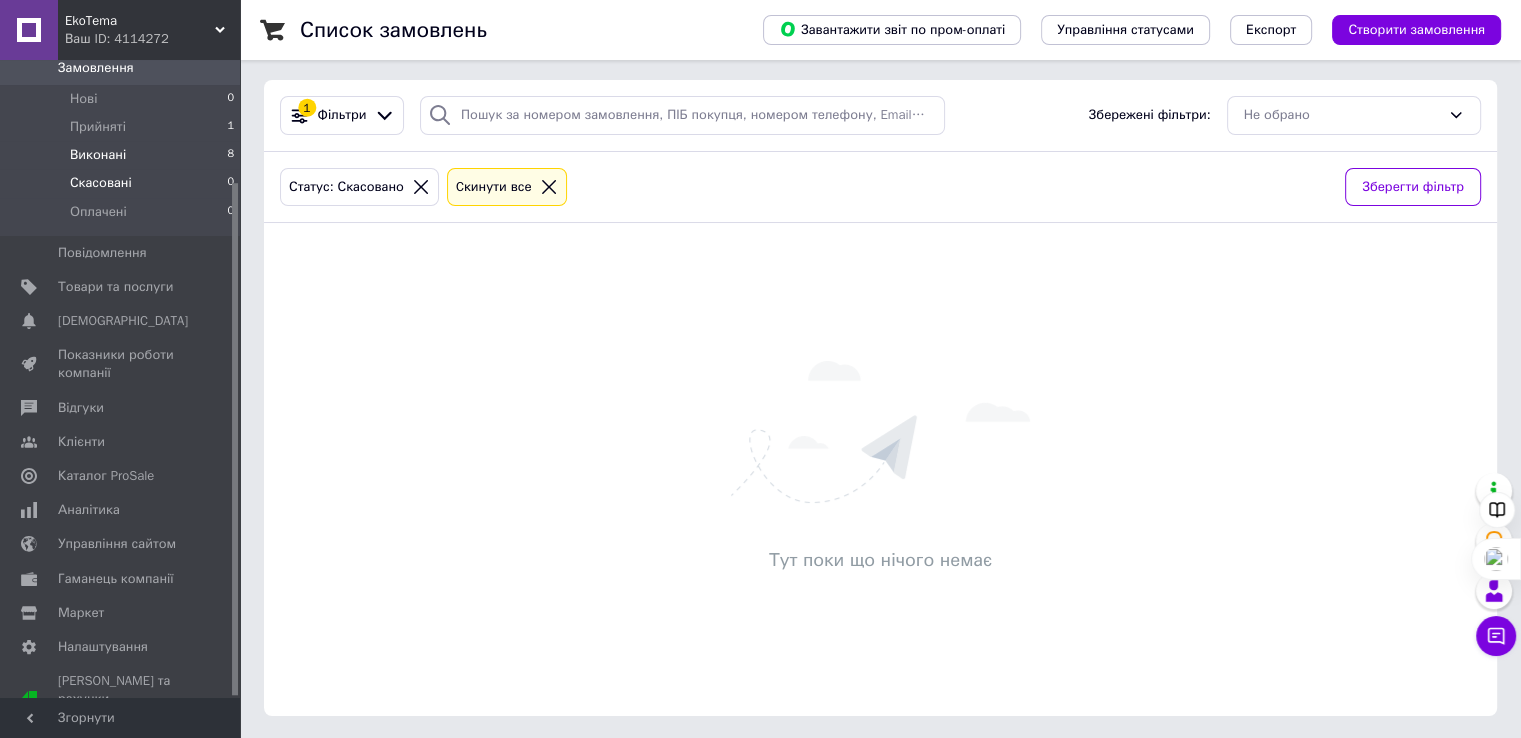 click on "Виконані" at bounding box center (98, 155) 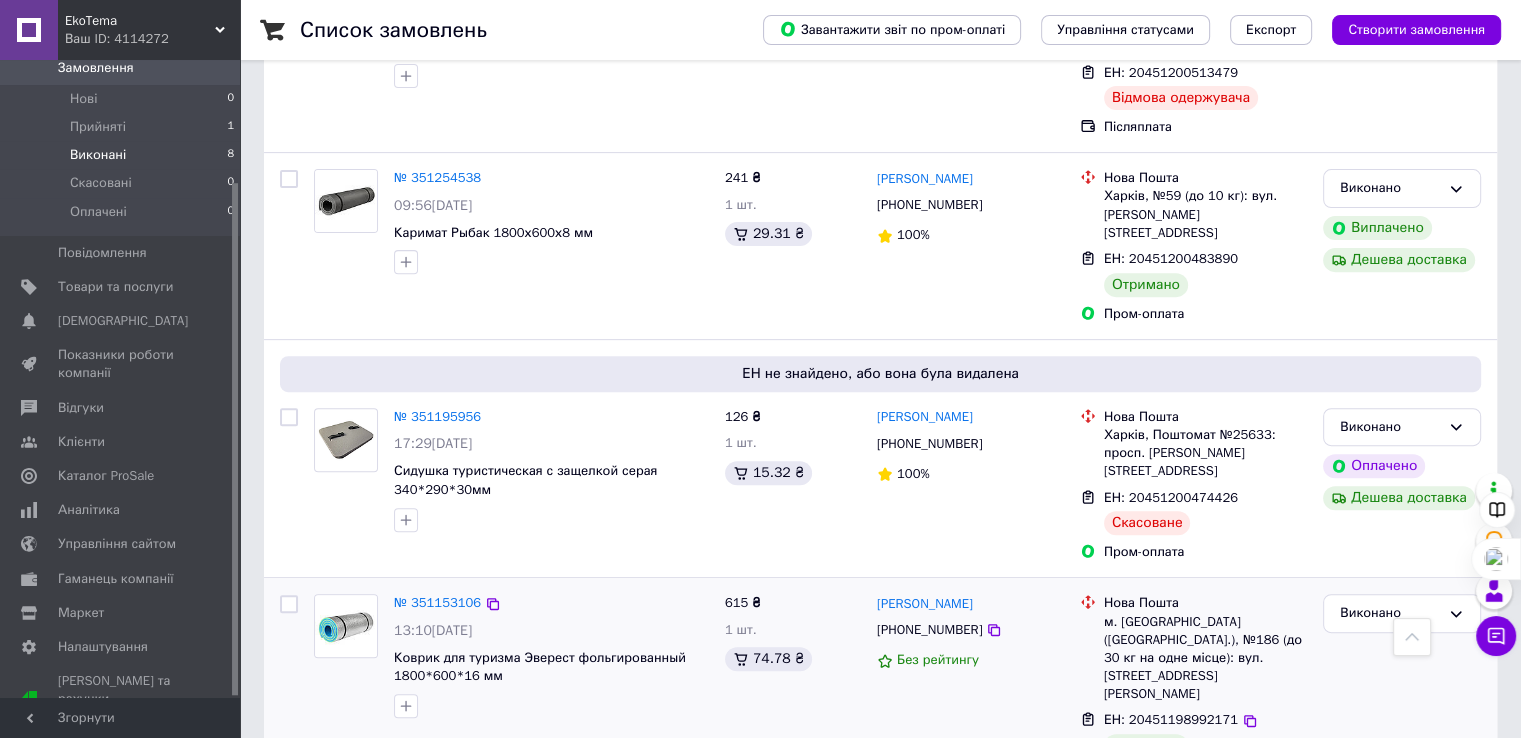 scroll, scrollTop: 800, scrollLeft: 0, axis: vertical 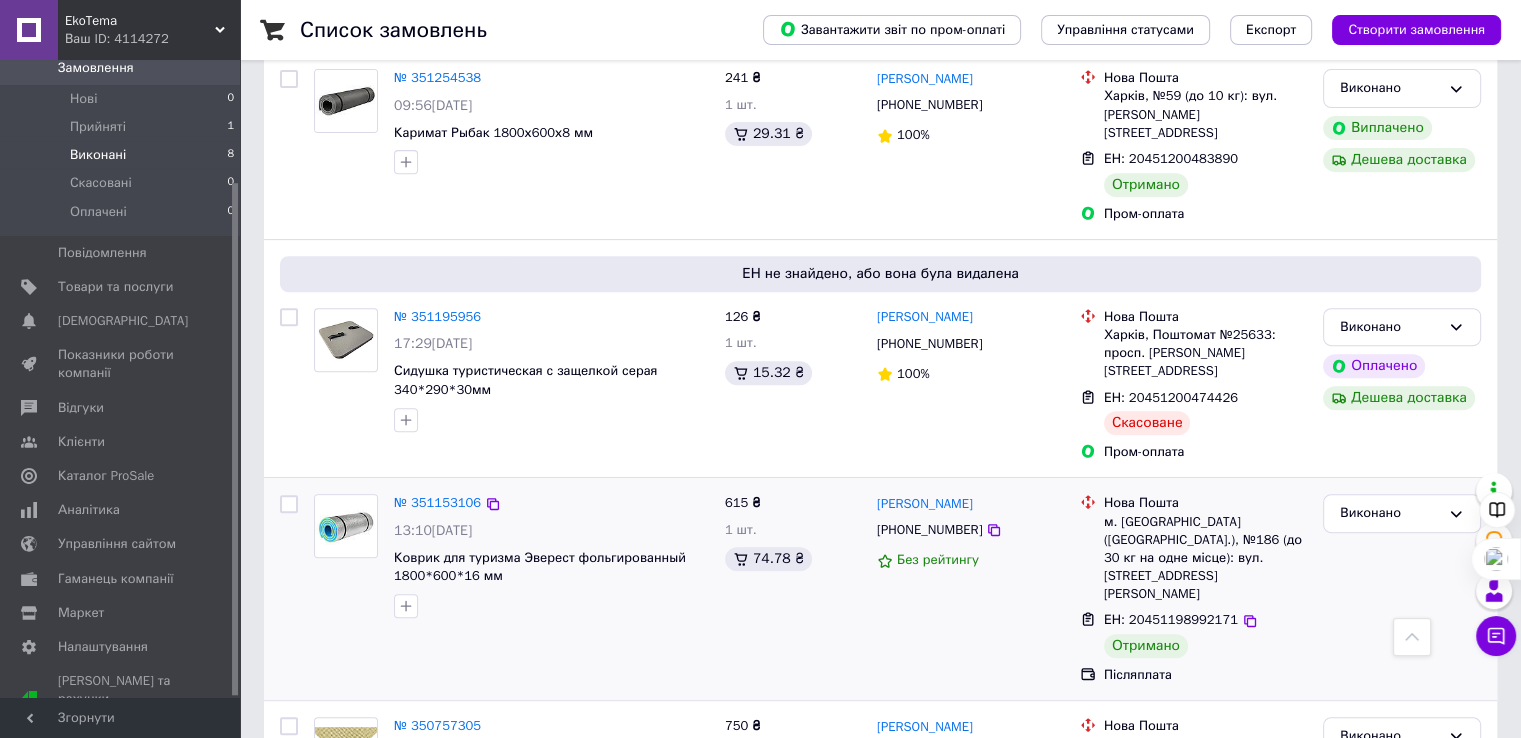 click on "[PHONE_NUMBER]" at bounding box center [929, 530] 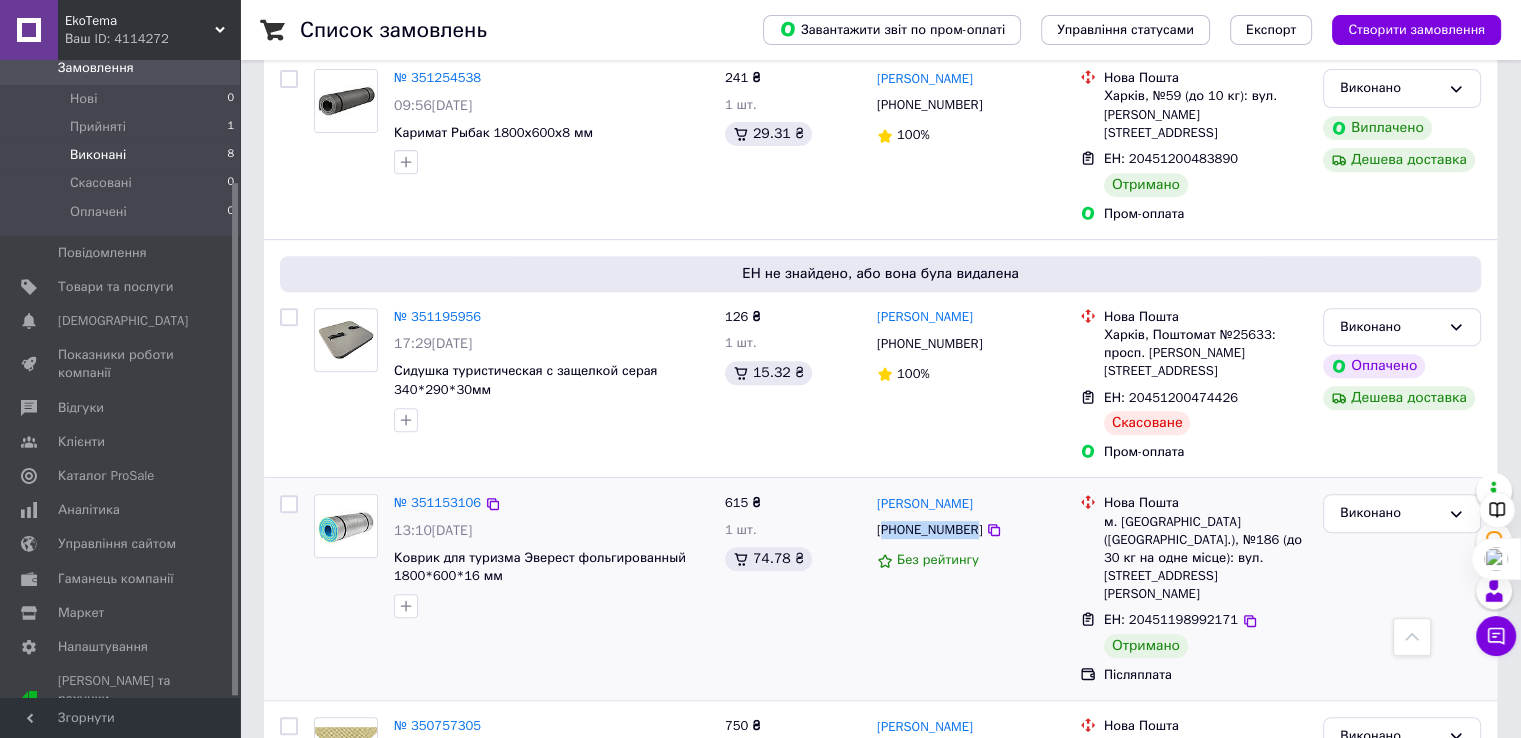 click on "[PHONE_NUMBER]" at bounding box center [929, 530] 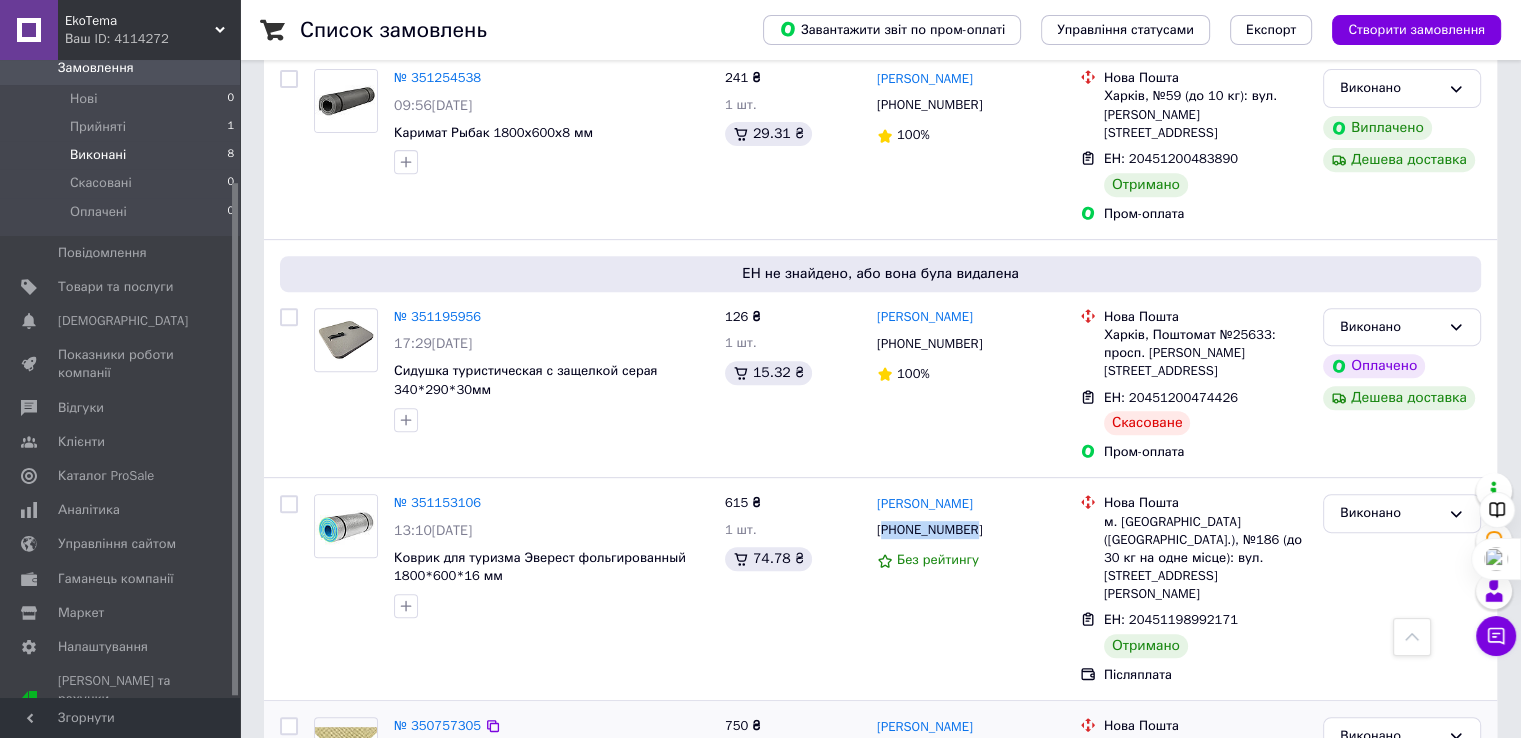 copy on "380931812222" 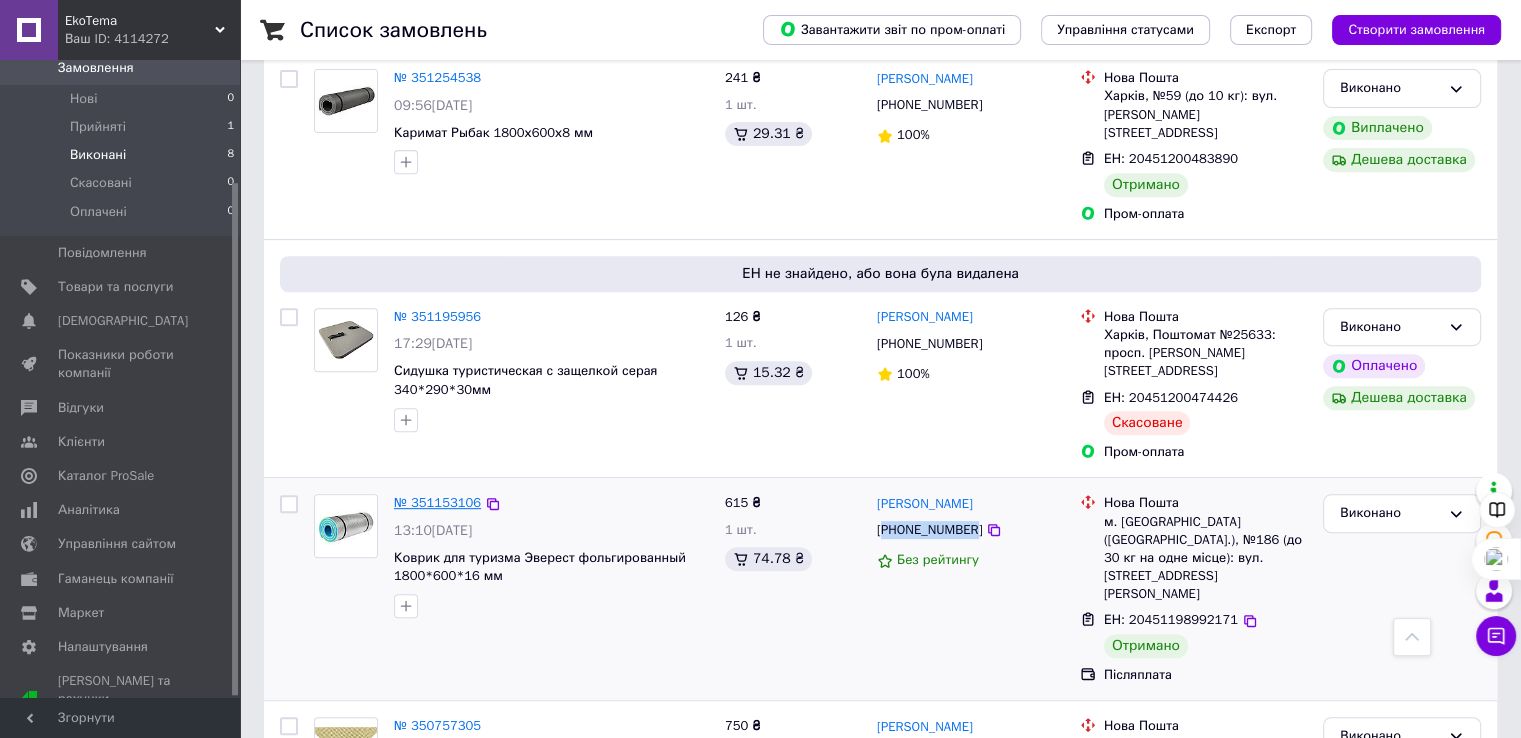 click on "№ 351153106" at bounding box center (437, 502) 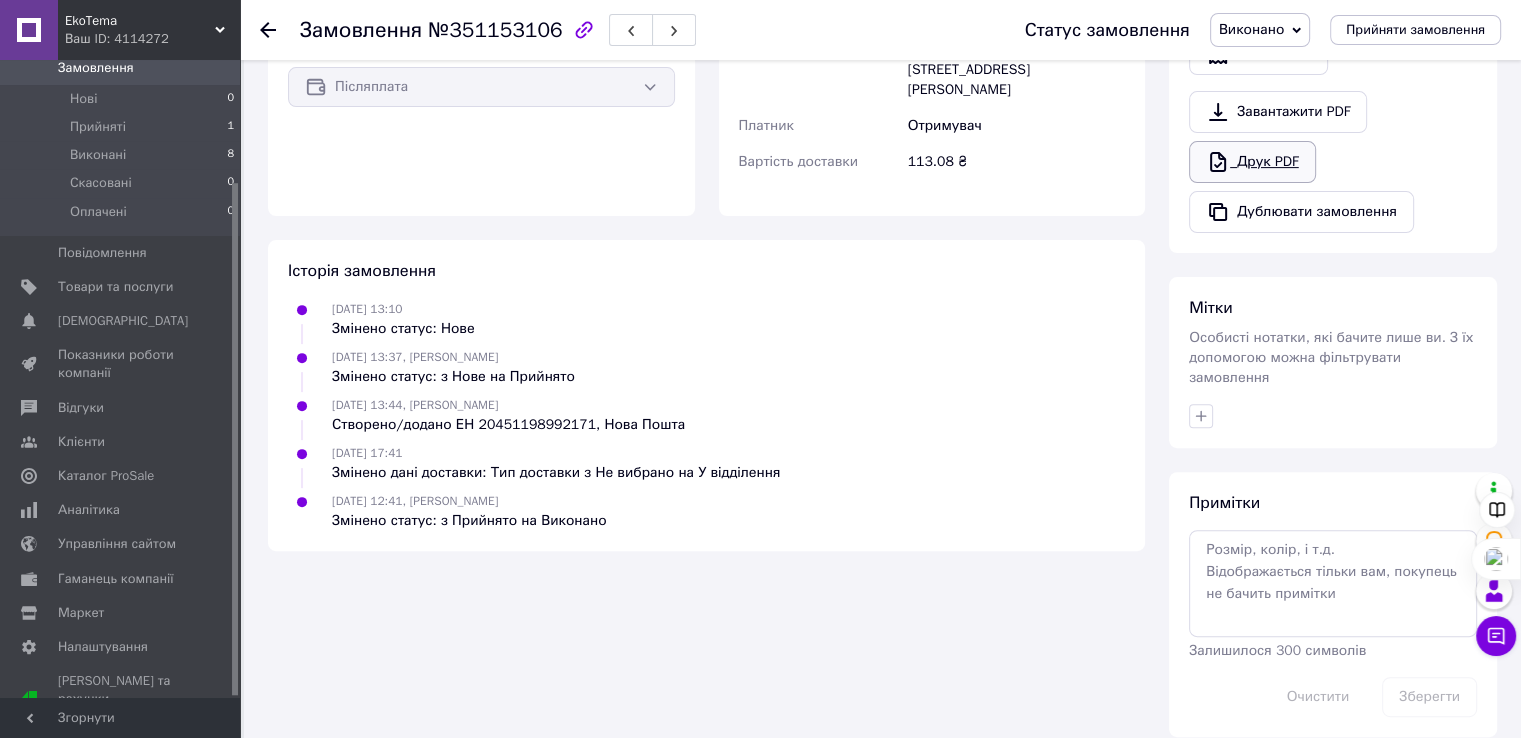 scroll, scrollTop: 358, scrollLeft: 0, axis: vertical 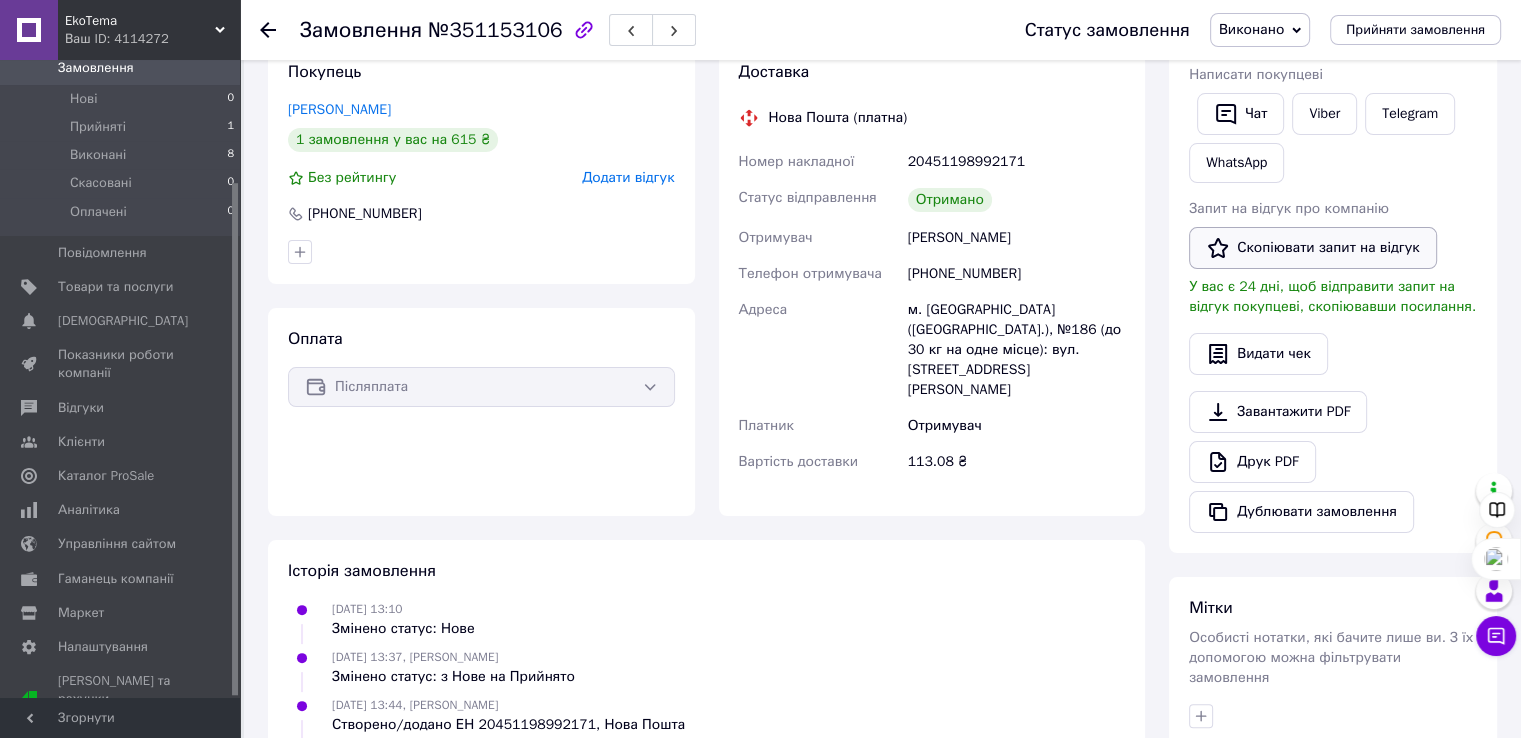 click on "Скопіювати запит на відгук" at bounding box center (1313, 248) 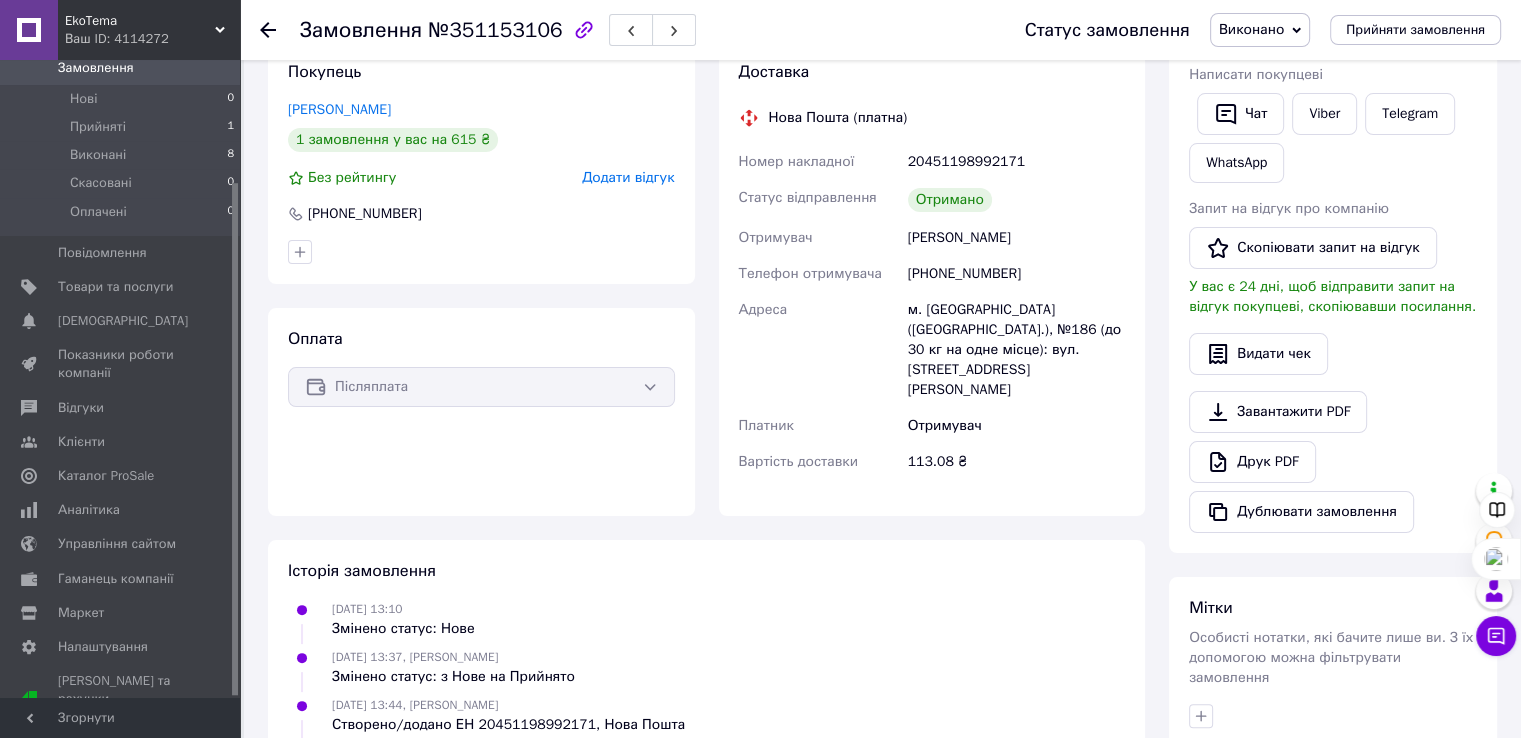 scroll, scrollTop: 0, scrollLeft: 0, axis: both 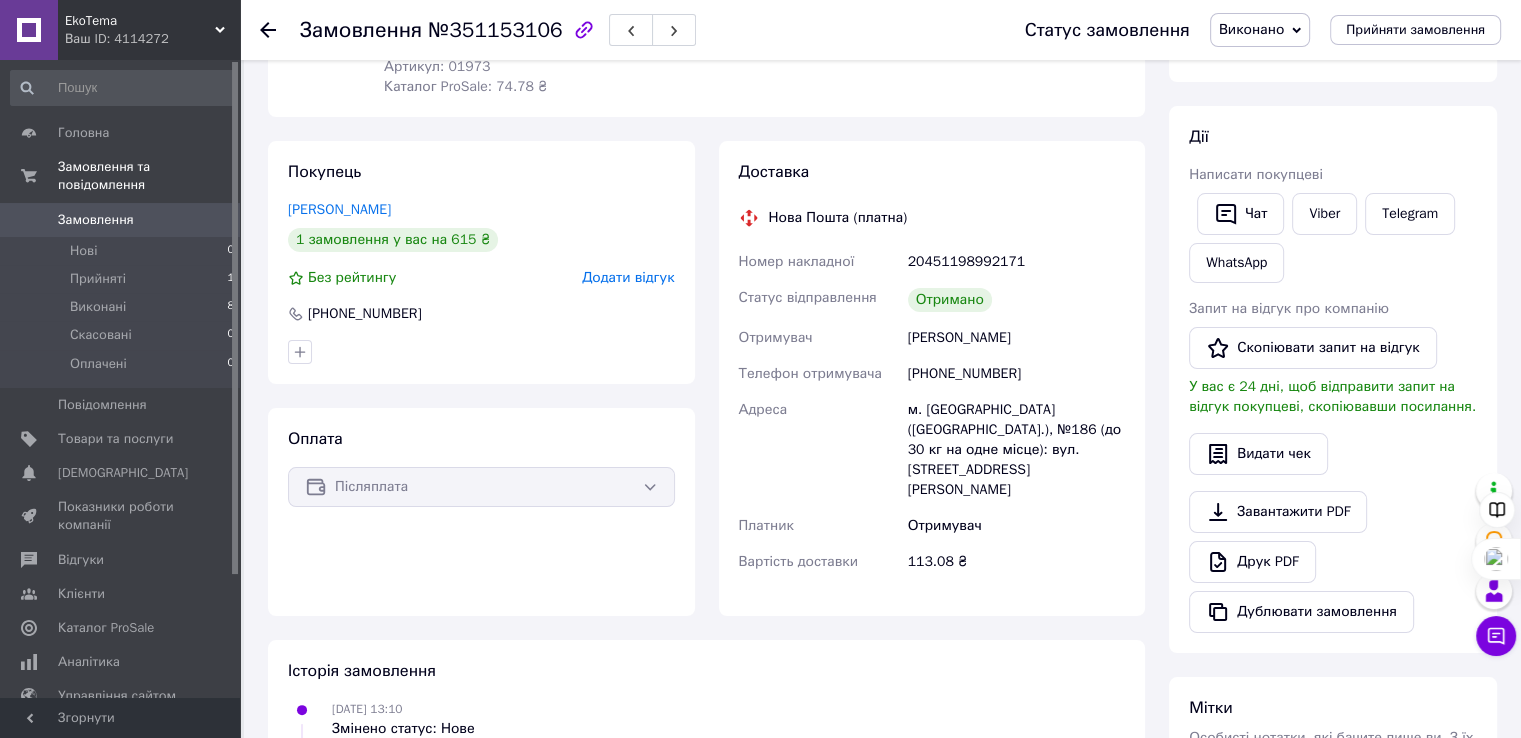 click on "Замовлення №351153106 Статус замовлення Виконано Прийнято Скасовано Оплачено Прийняти замовлення" at bounding box center [880, 30] 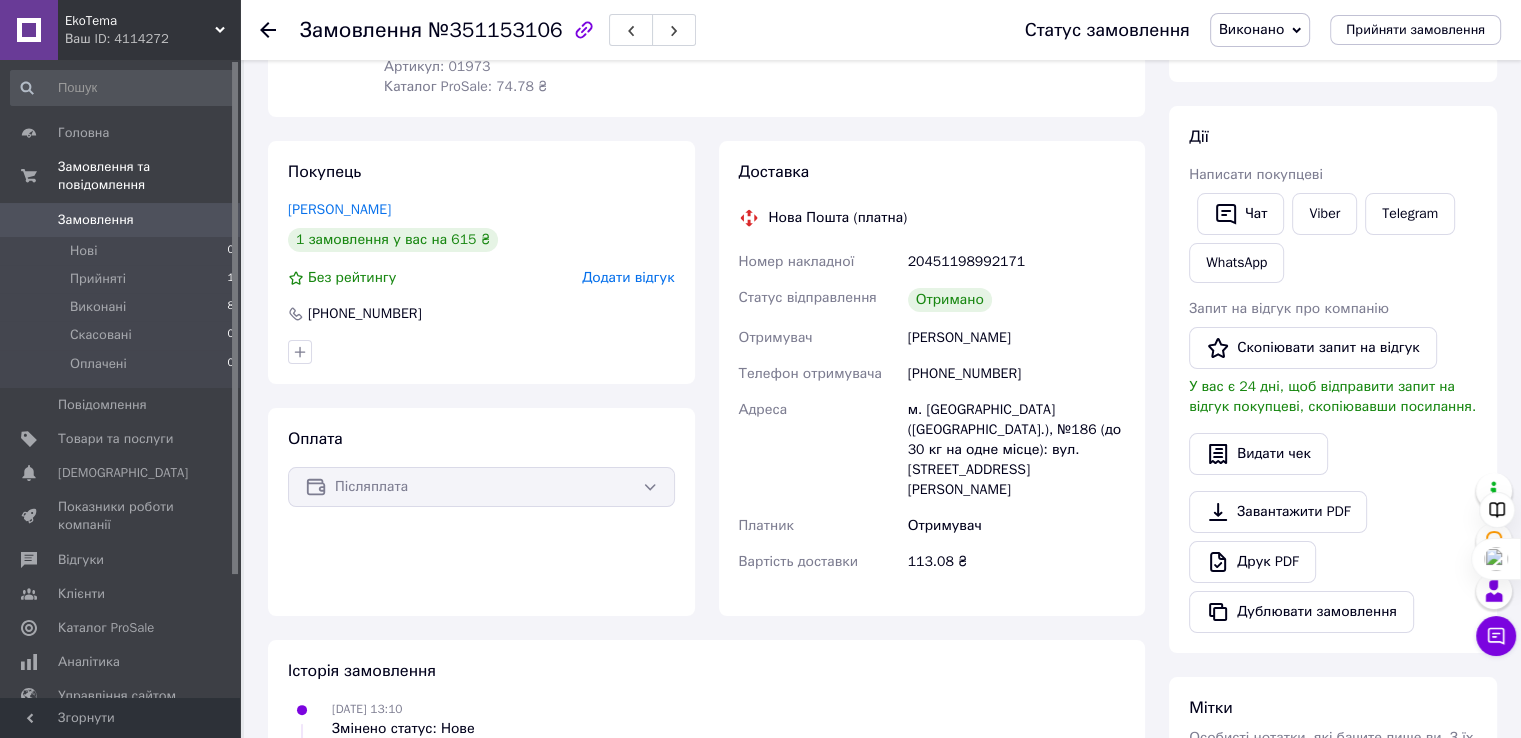 click 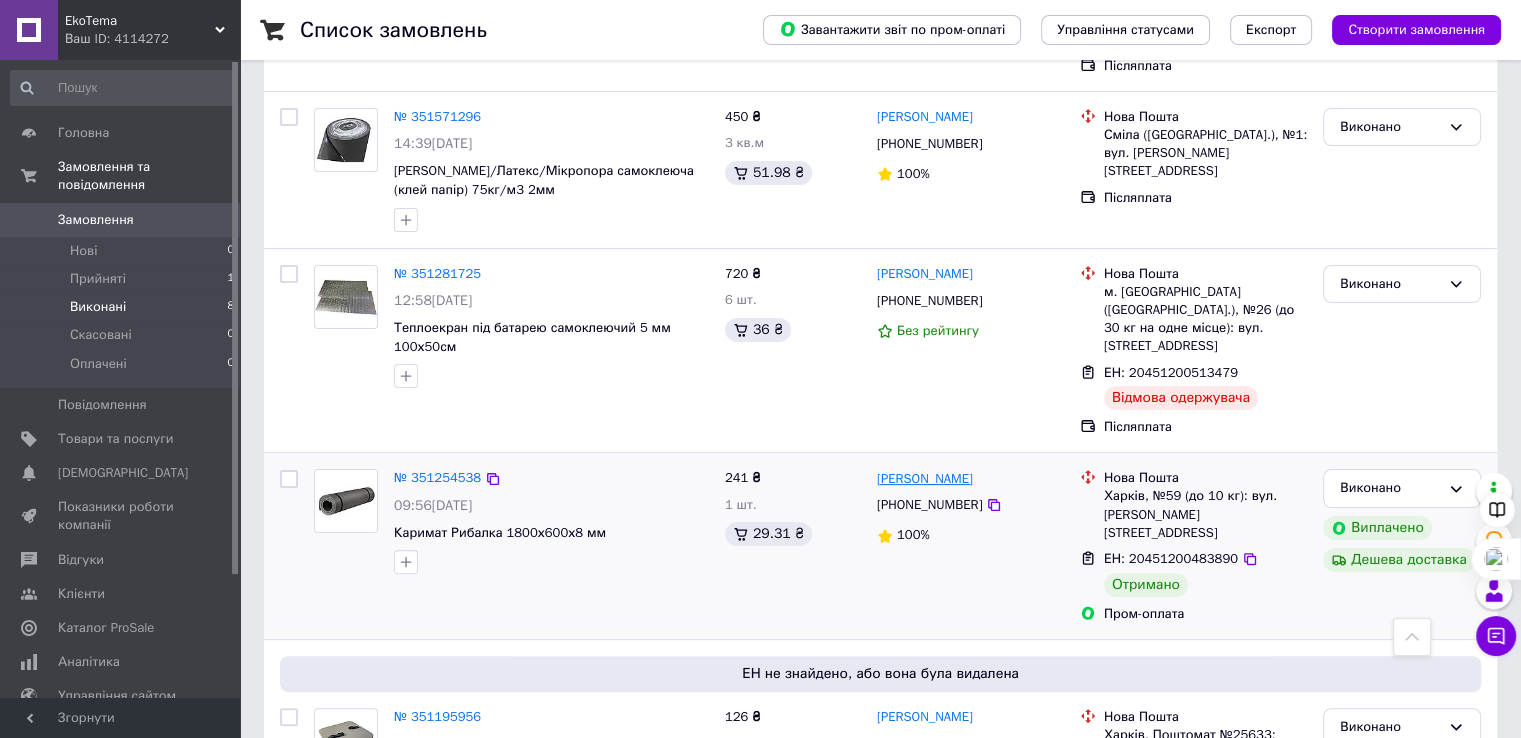 scroll, scrollTop: 500, scrollLeft: 0, axis: vertical 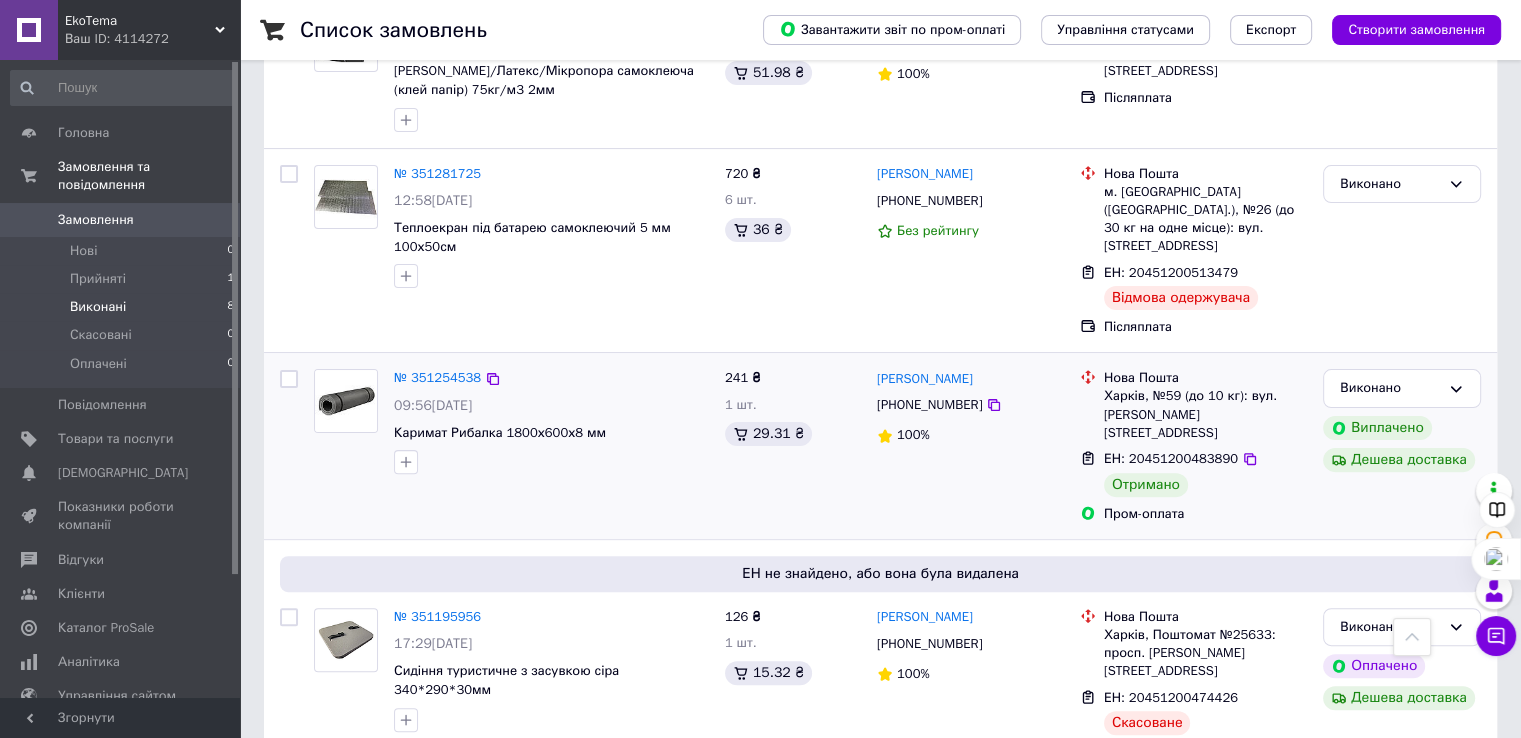 click on "[PHONE_NUMBER]" at bounding box center [929, 405] 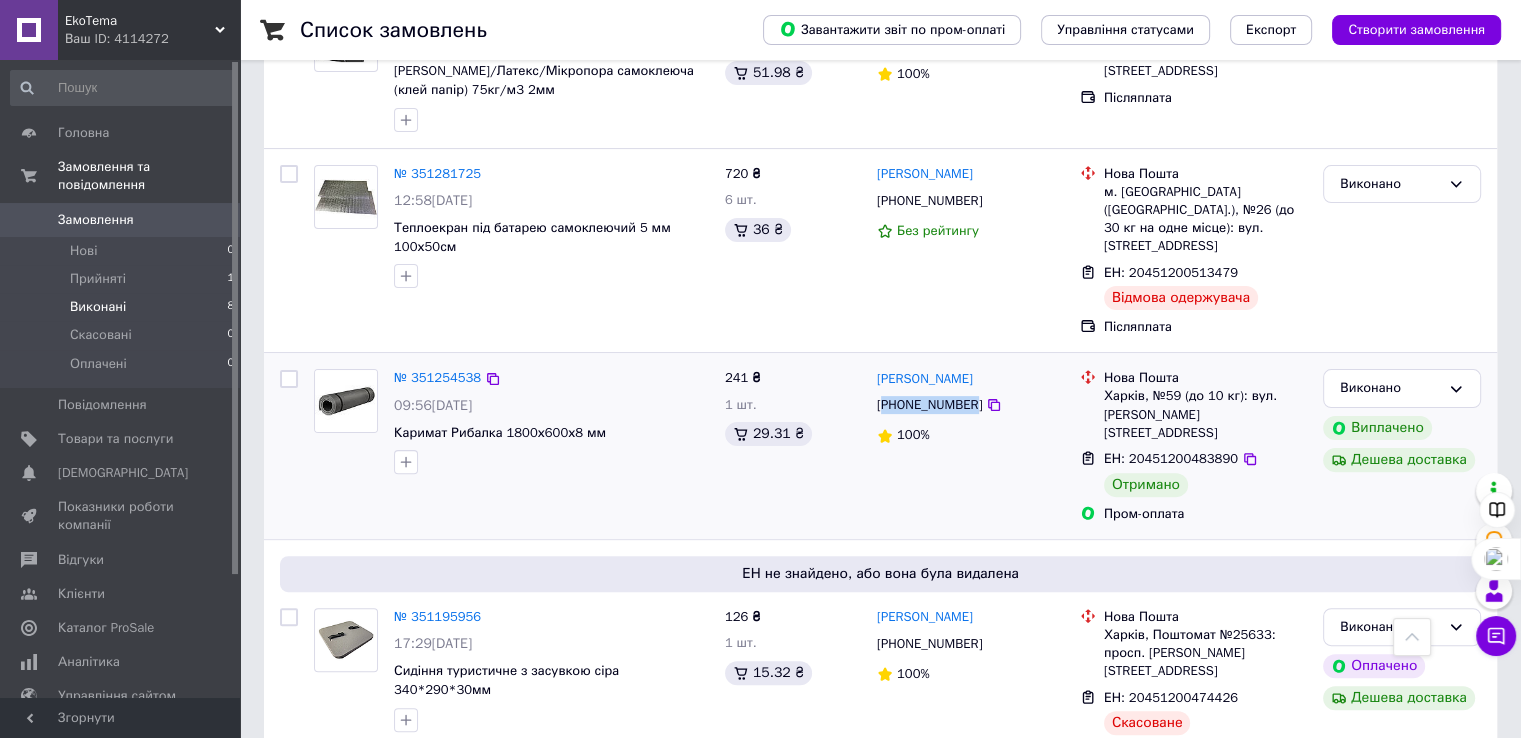click on "[PHONE_NUMBER]" at bounding box center (929, 405) 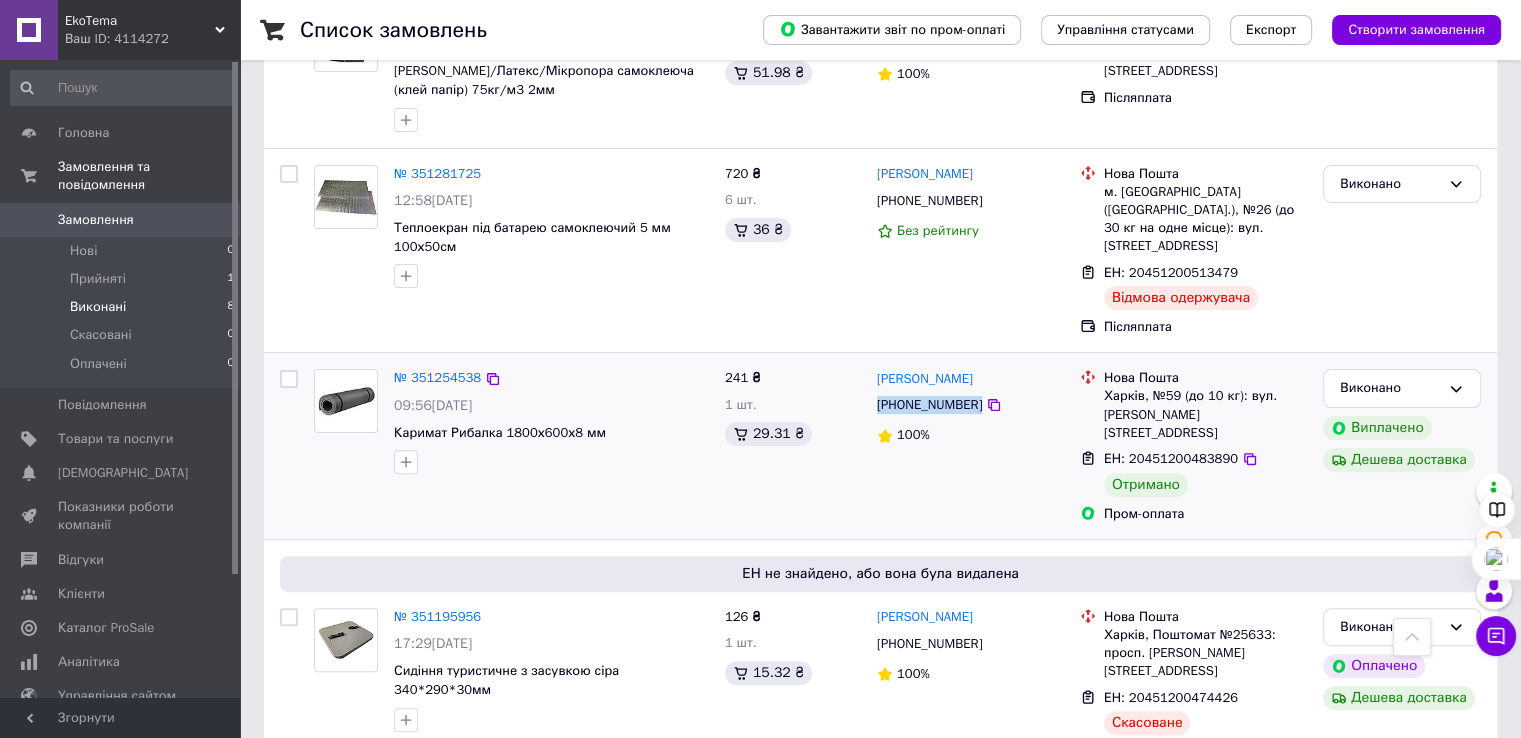 copy on "[PHONE_NUMBER]" 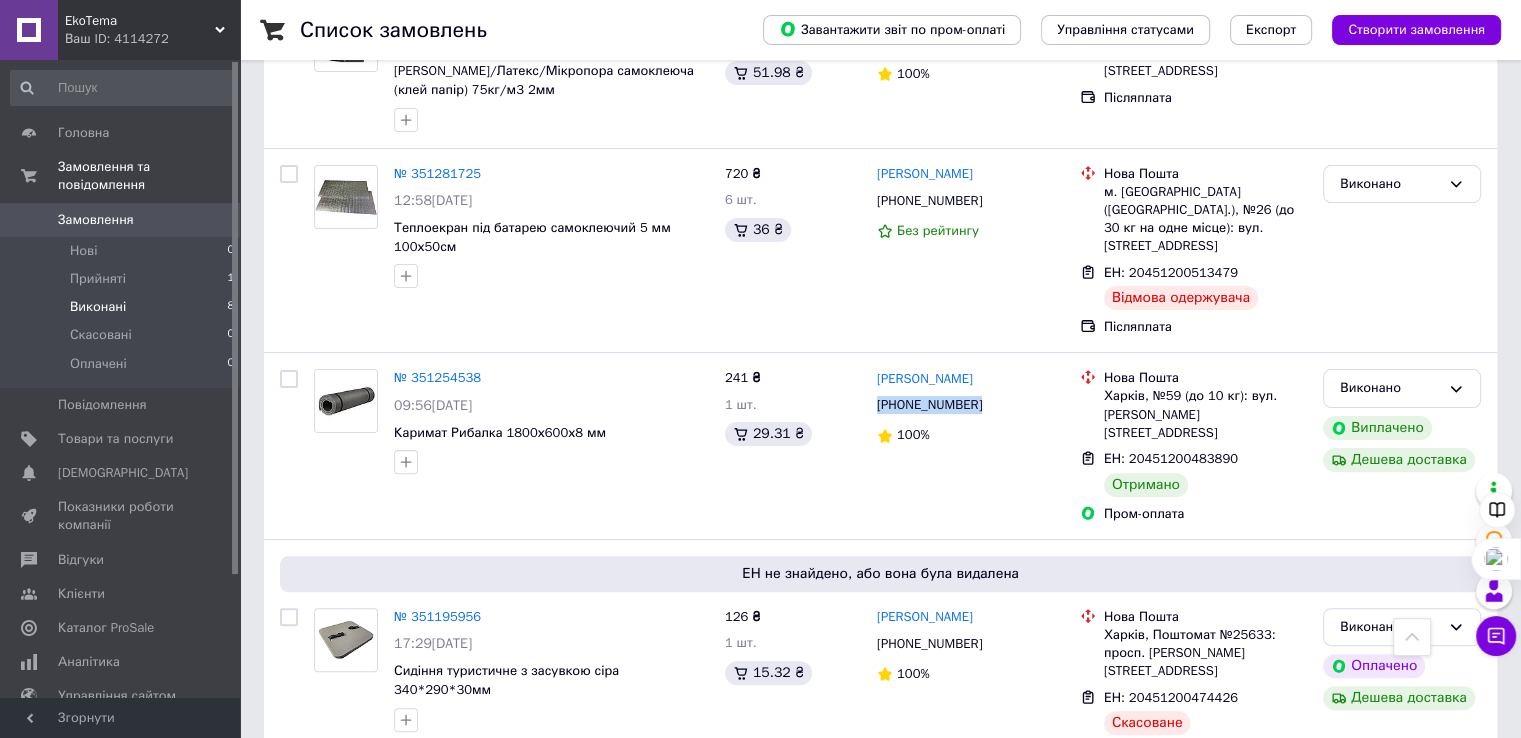 copy on "[PHONE_NUMBER]" 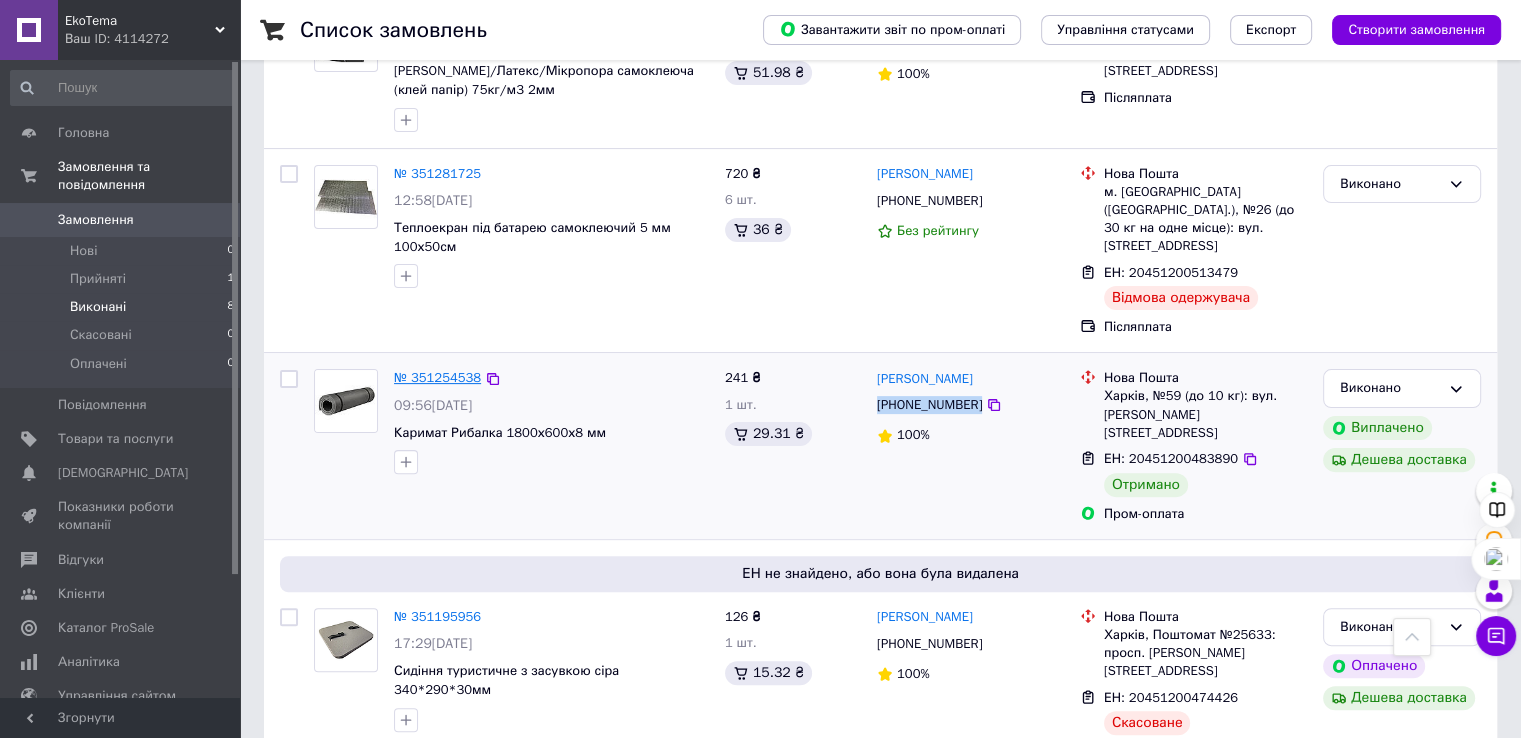 click on "№ 351254538" at bounding box center (437, 377) 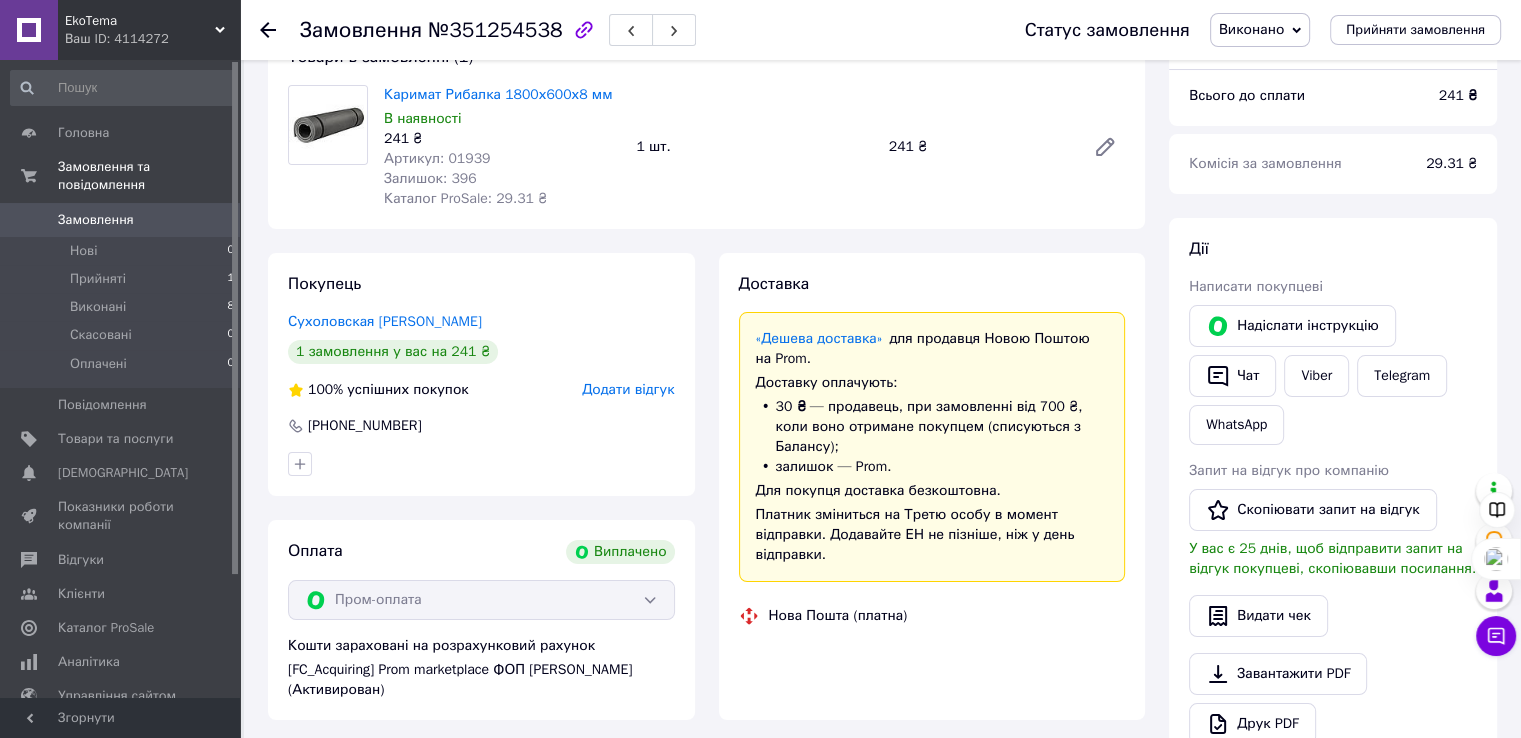 scroll, scrollTop: 500, scrollLeft: 0, axis: vertical 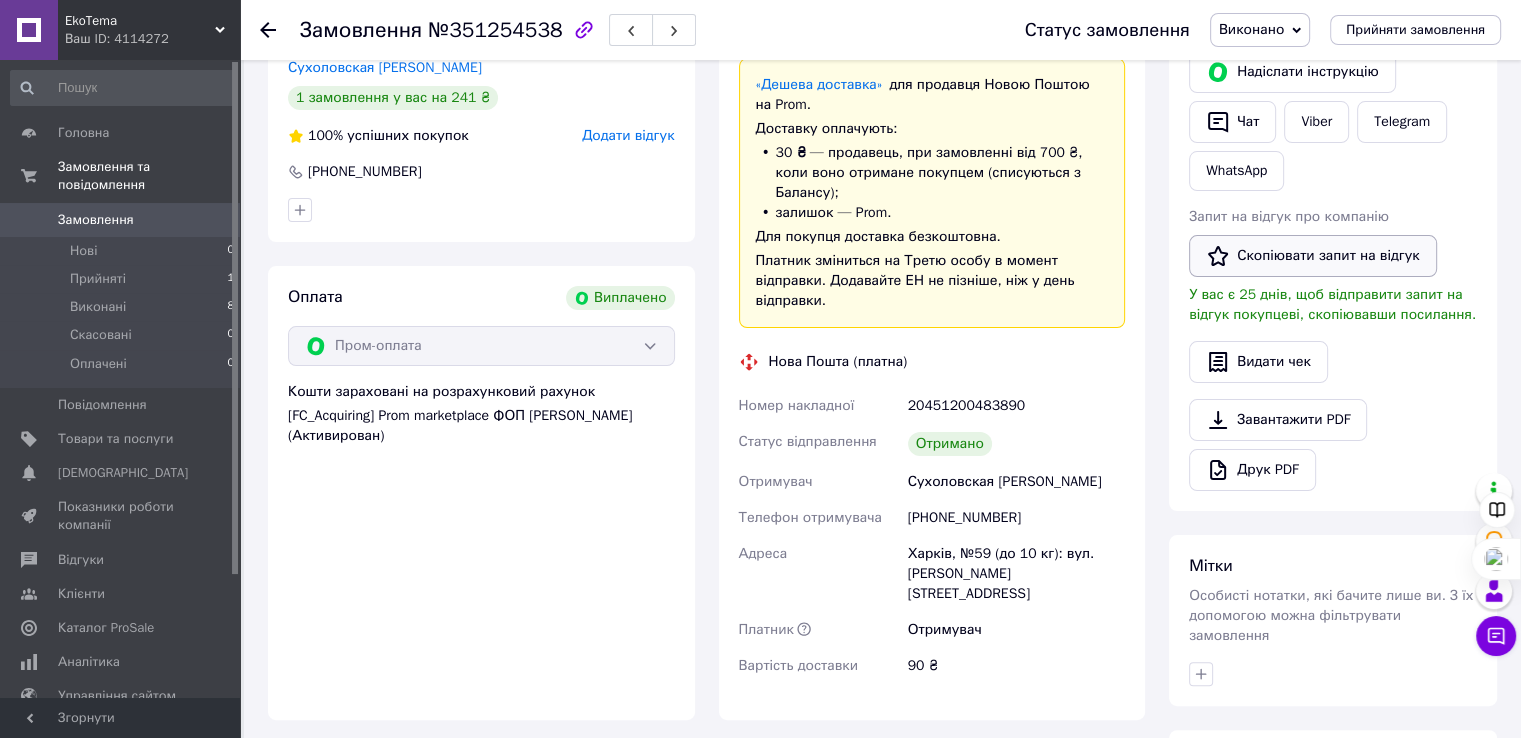 click on "Скопіювати запит на відгук" at bounding box center [1313, 256] 